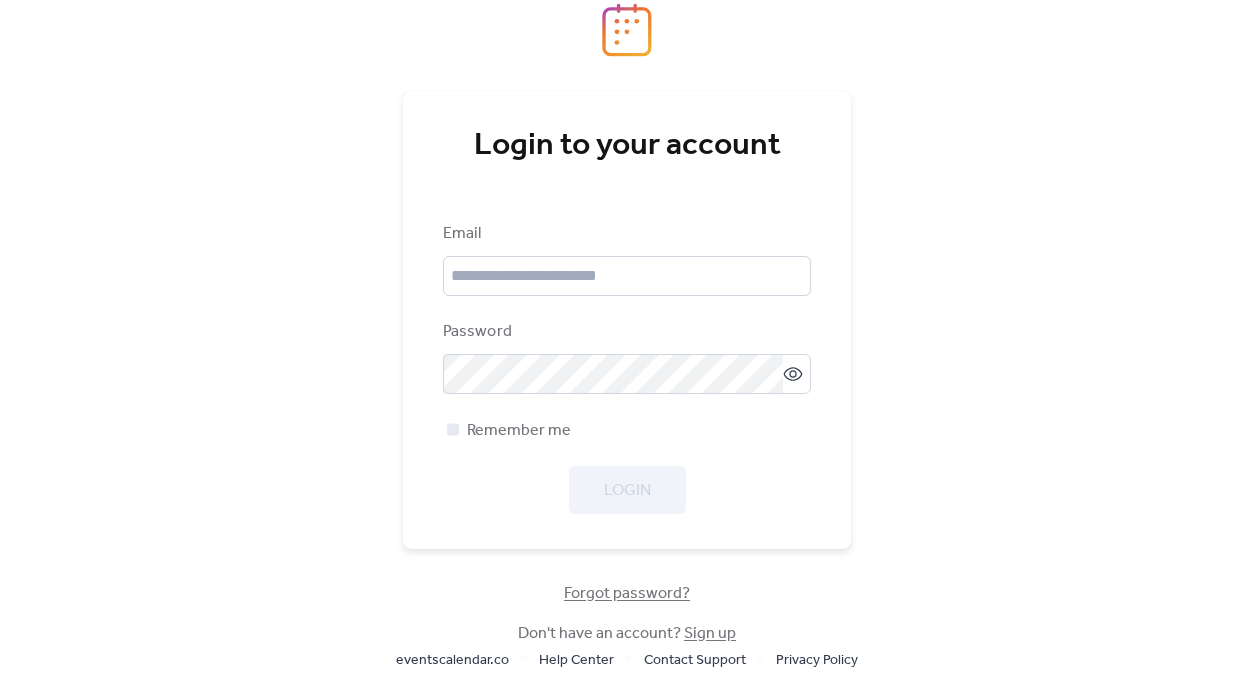 scroll, scrollTop: 0, scrollLeft: 0, axis: both 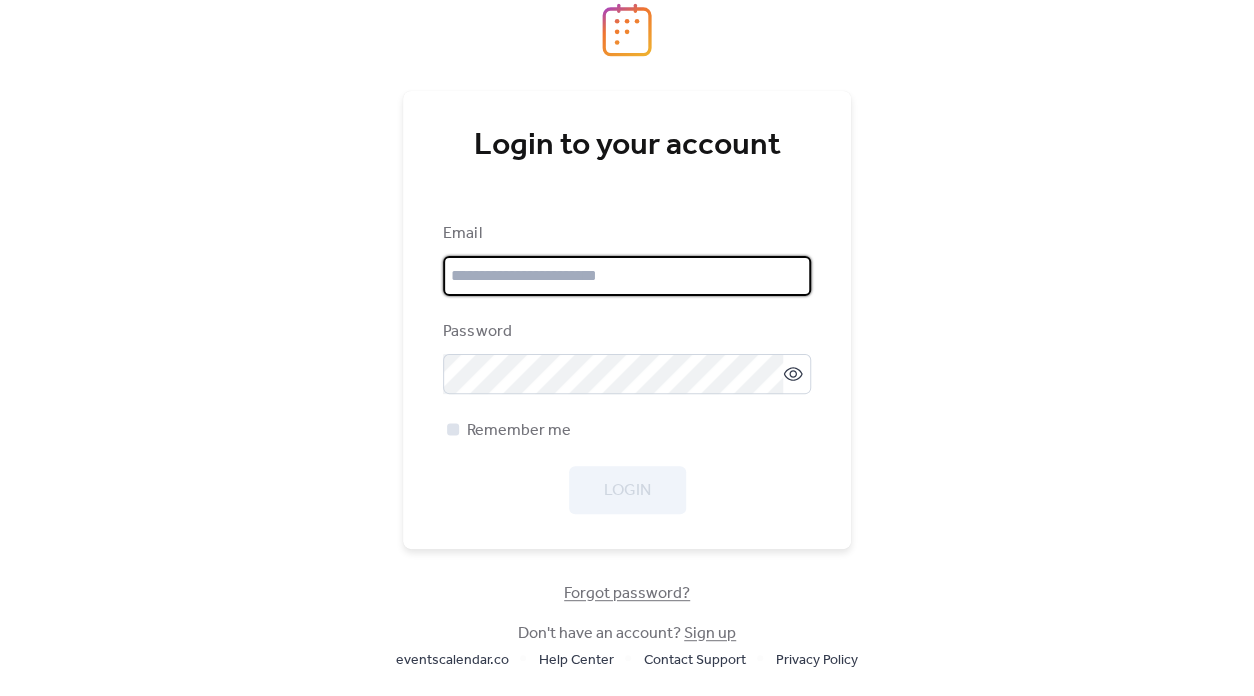 type on "**********" 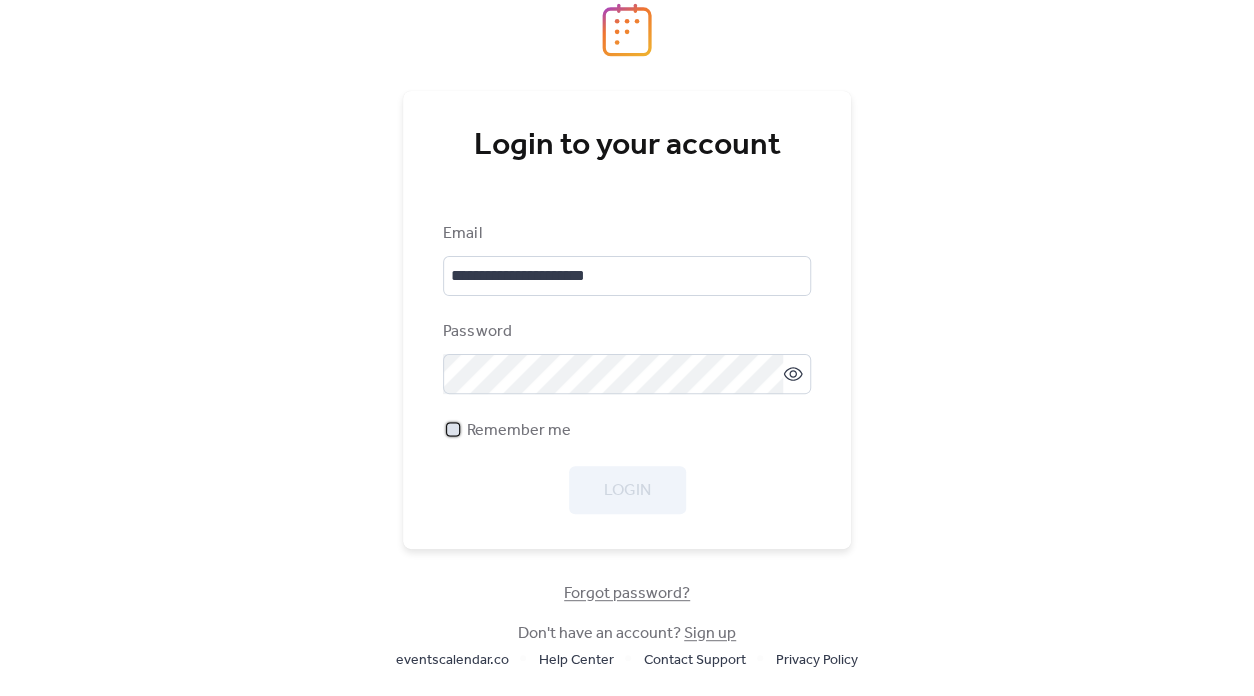 click at bounding box center [453, 429] 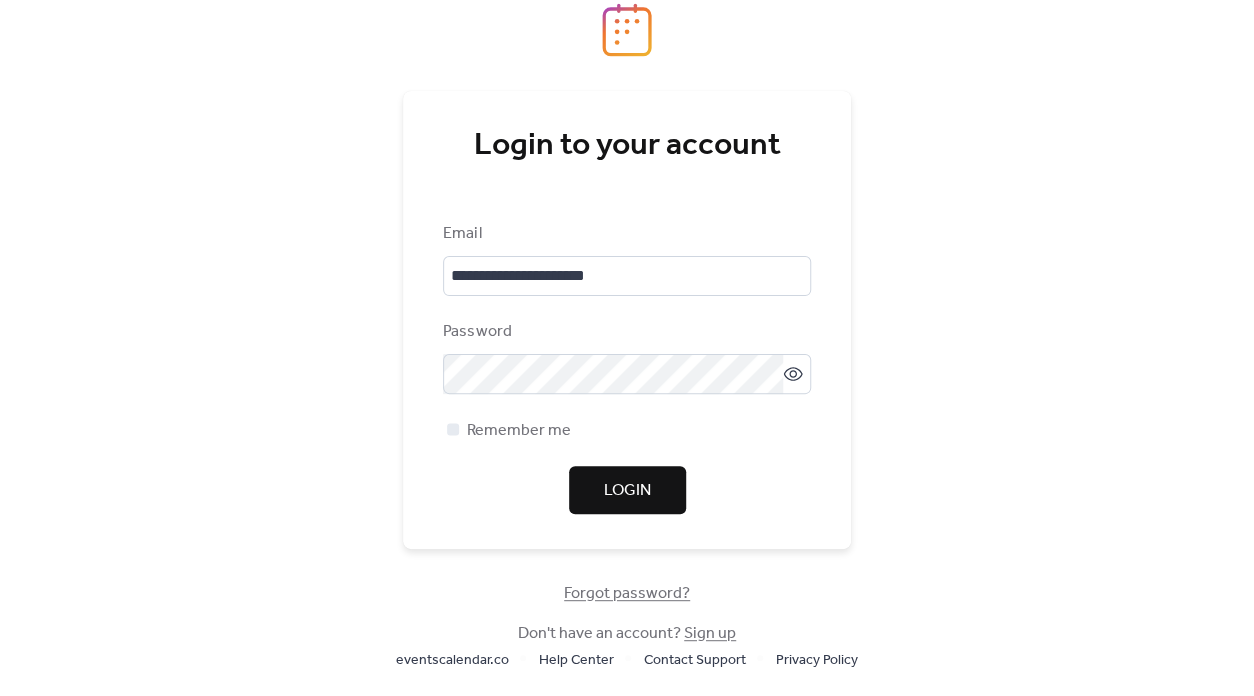 click on "Login" at bounding box center (627, 490) 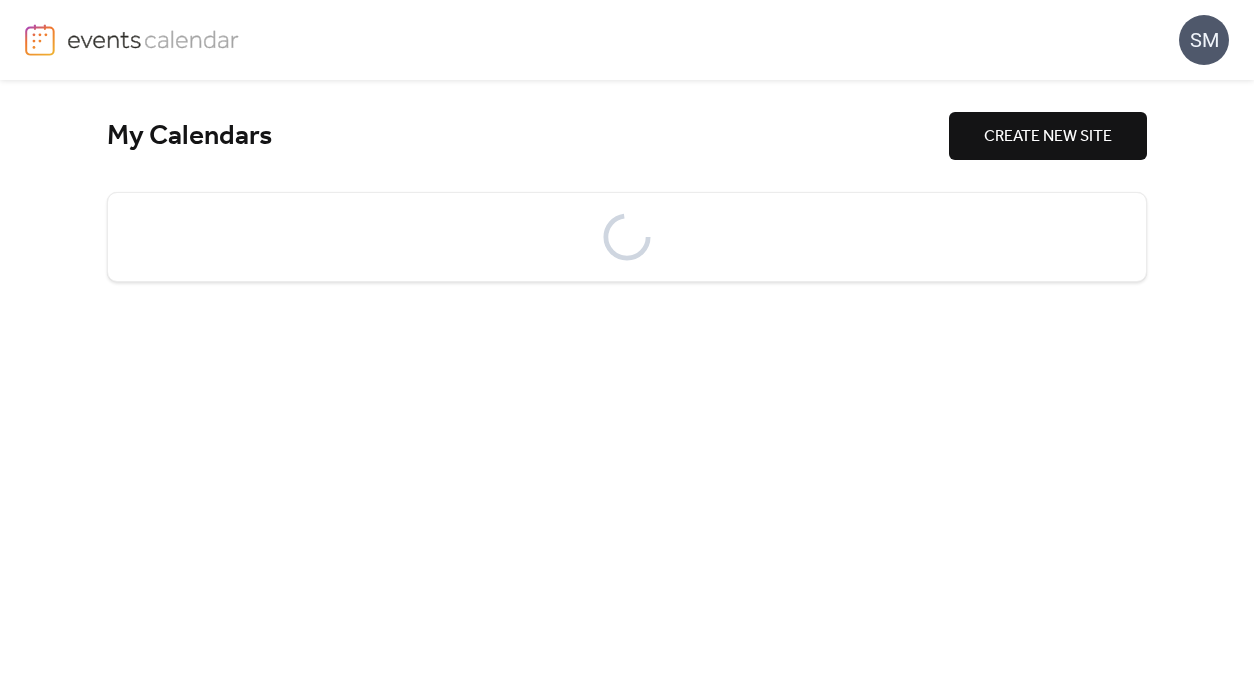 scroll, scrollTop: 0, scrollLeft: 0, axis: both 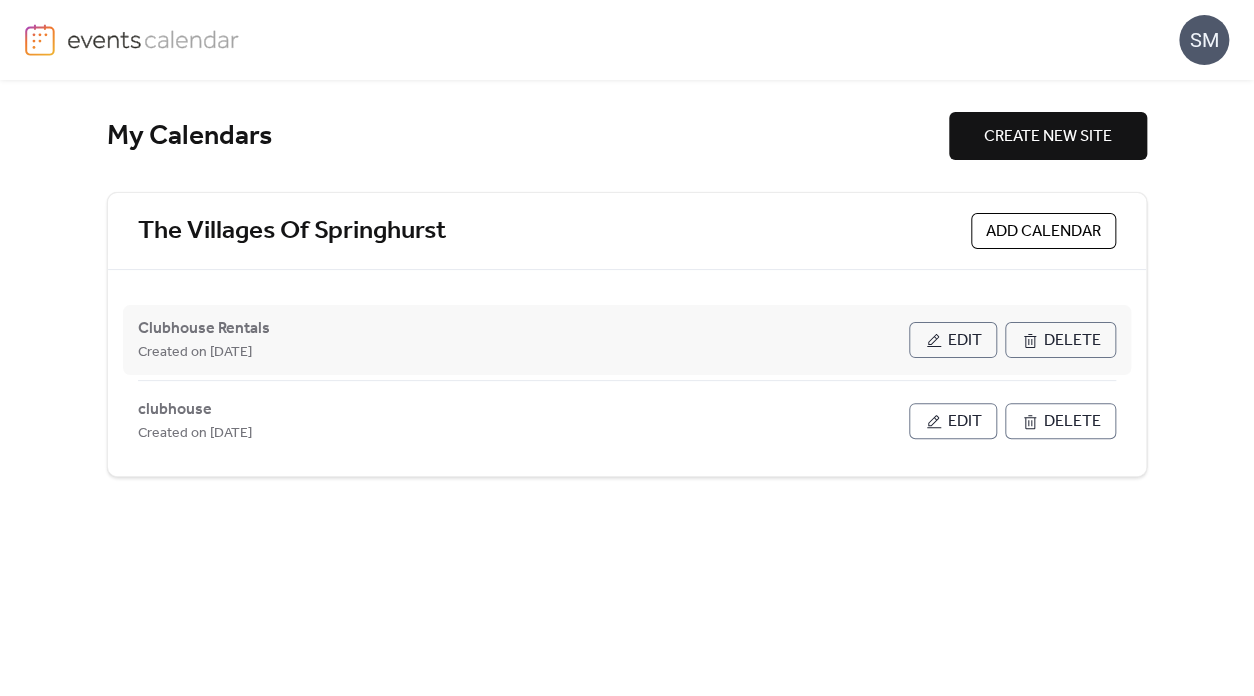 click on "Edit" at bounding box center [965, 341] 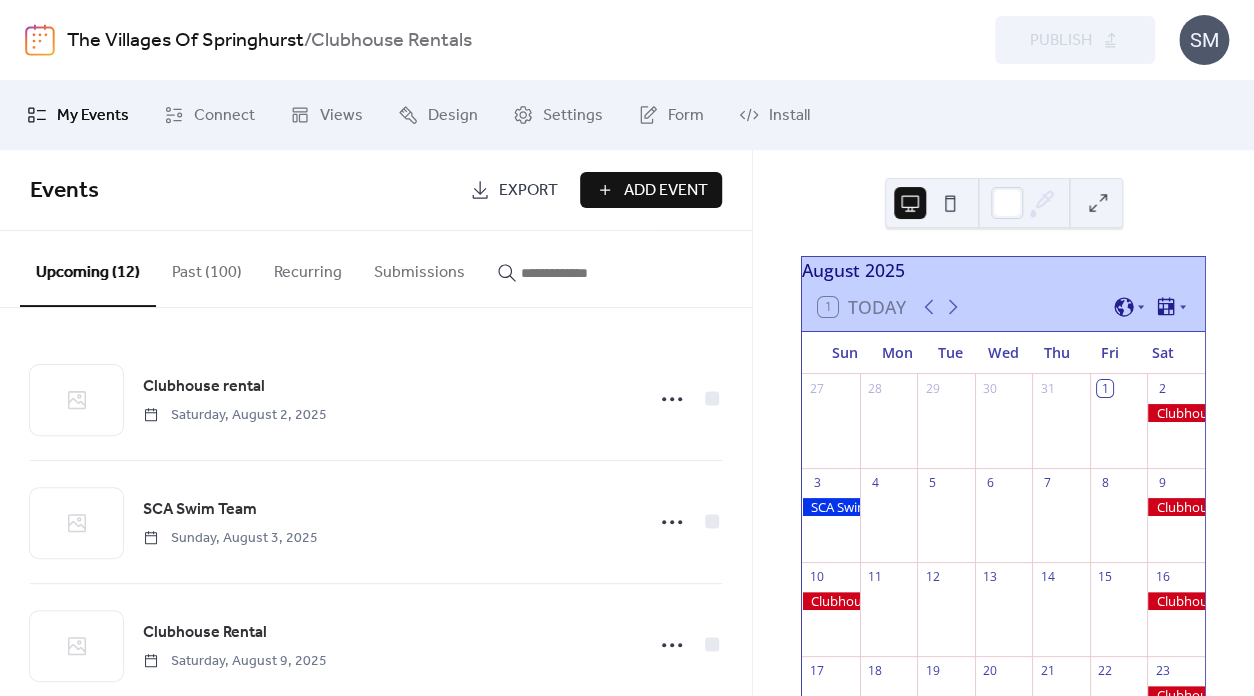 click on "Add Event" at bounding box center (665, 191) 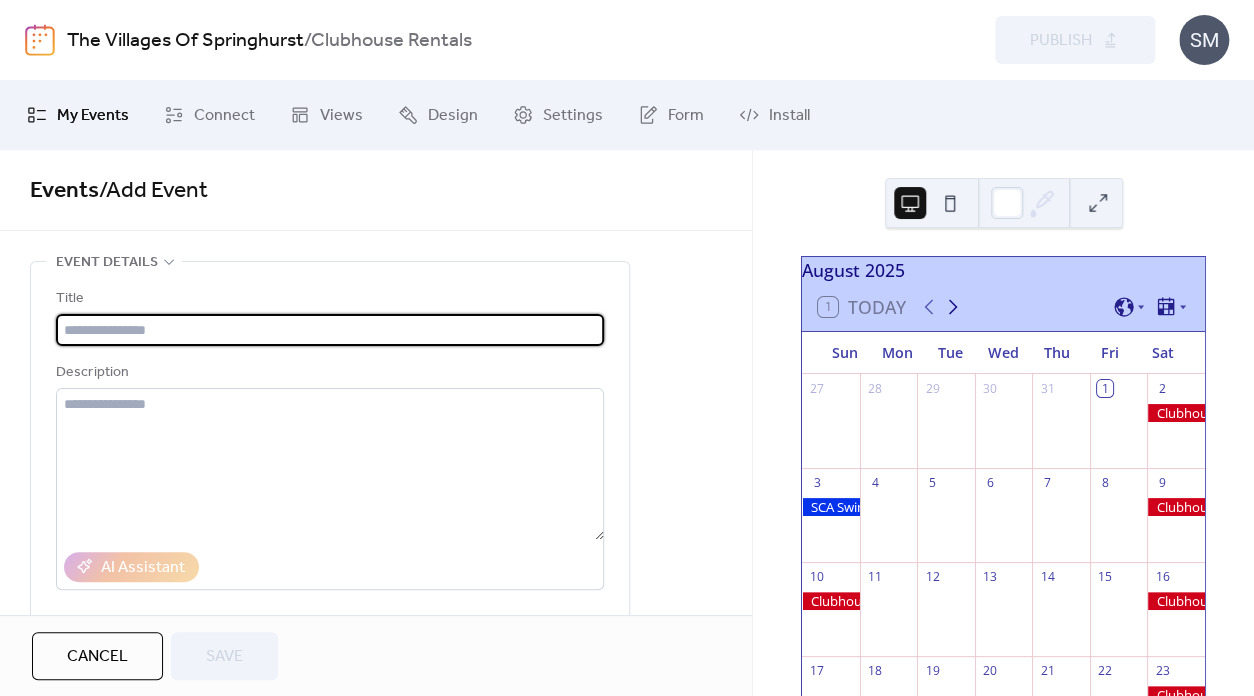 click 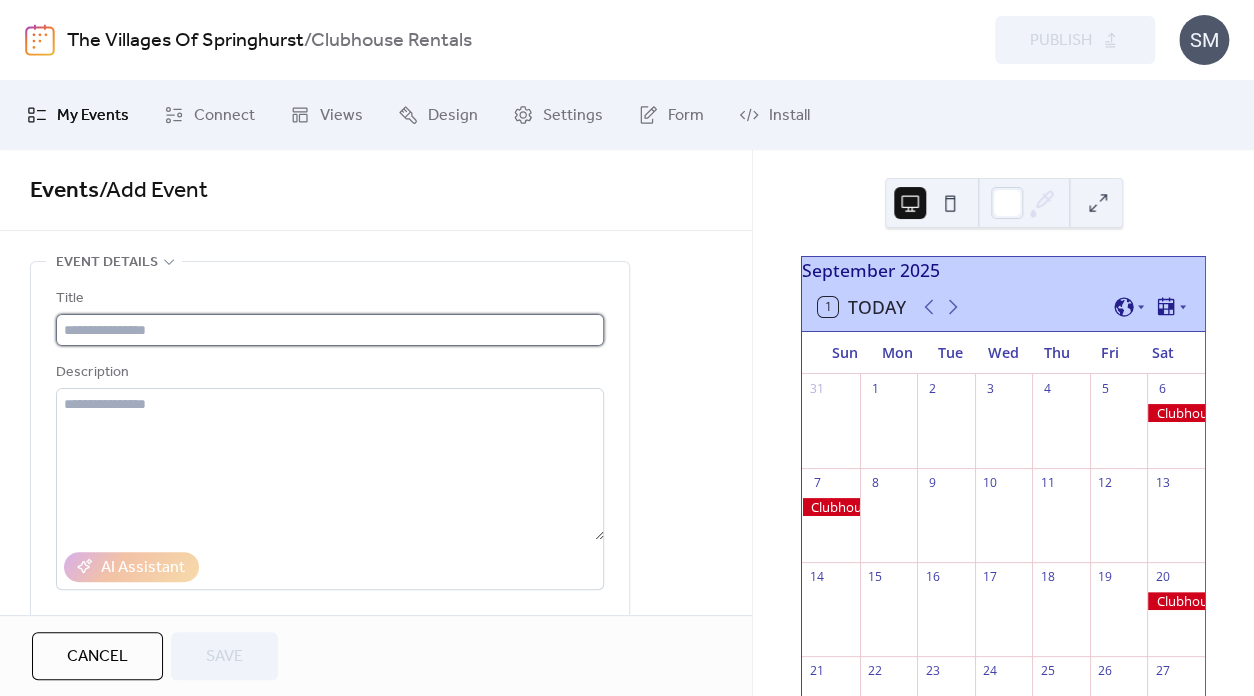 click at bounding box center (330, 330) 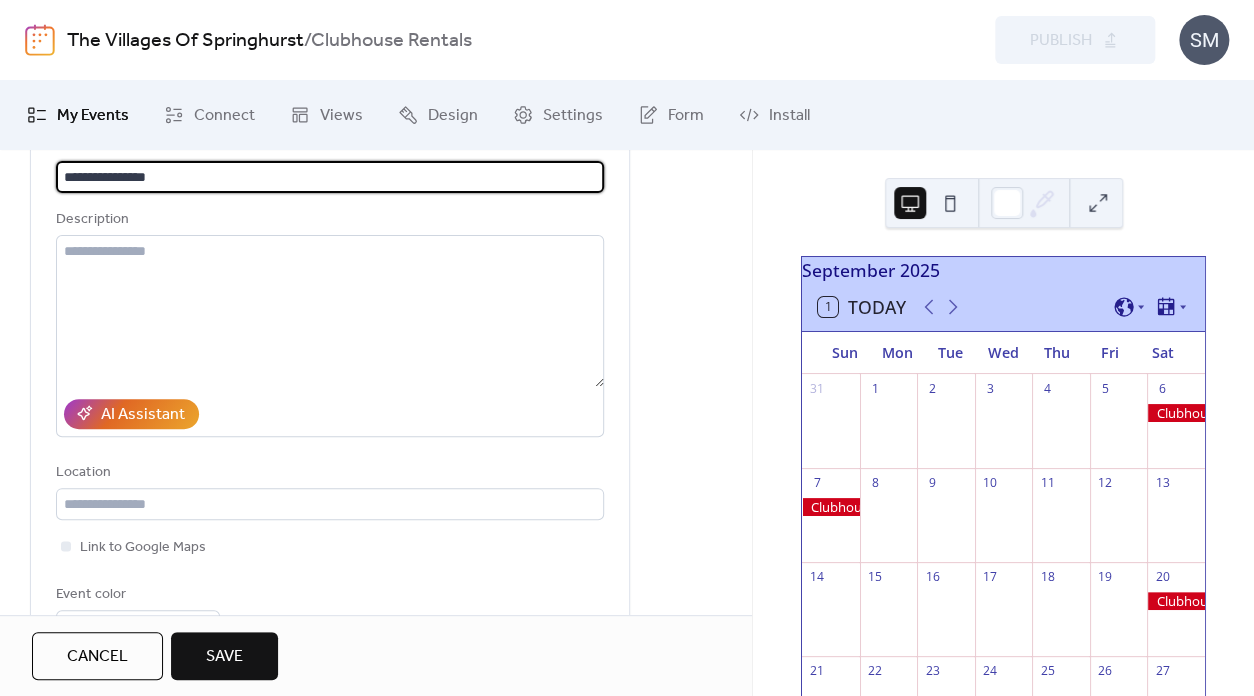 scroll, scrollTop: 200, scrollLeft: 0, axis: vertical 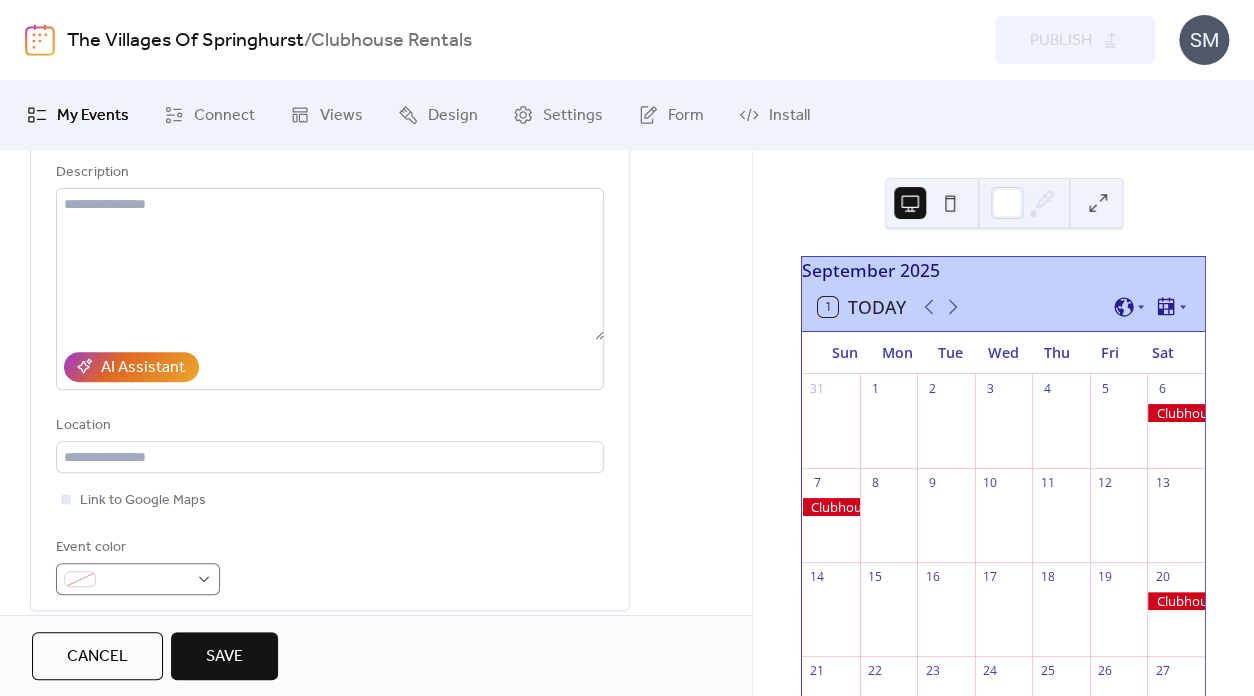type on "**********" 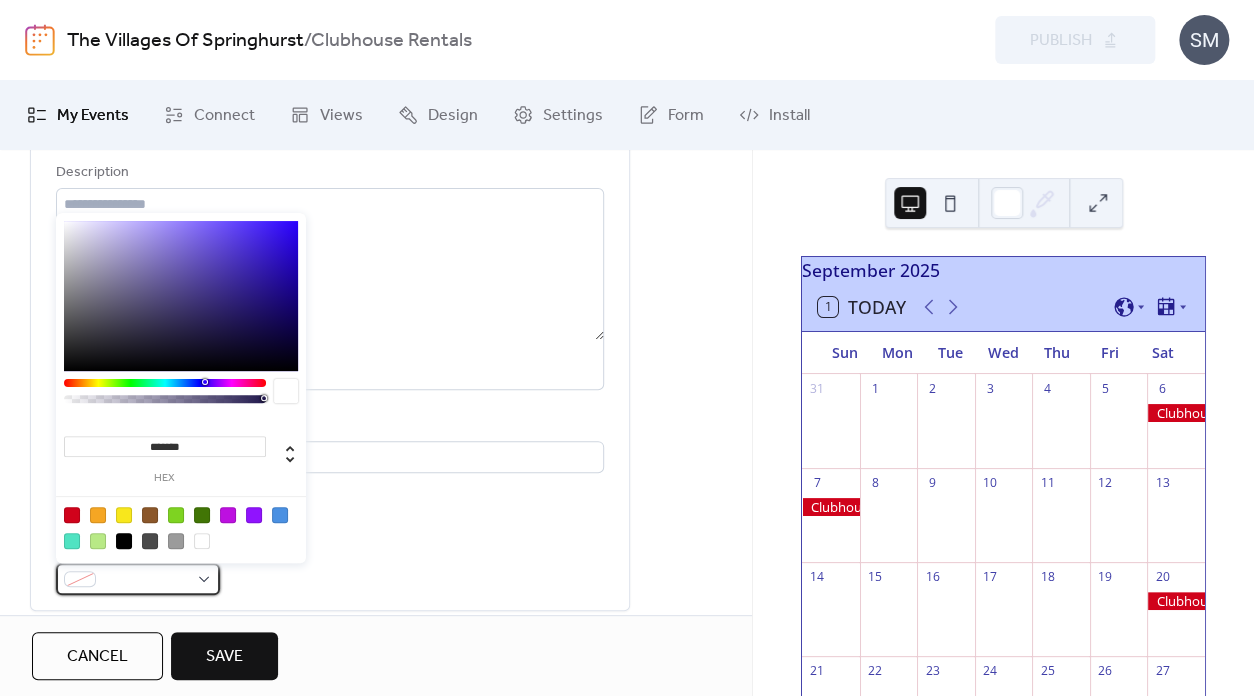 click at bounding box center [138, 579] 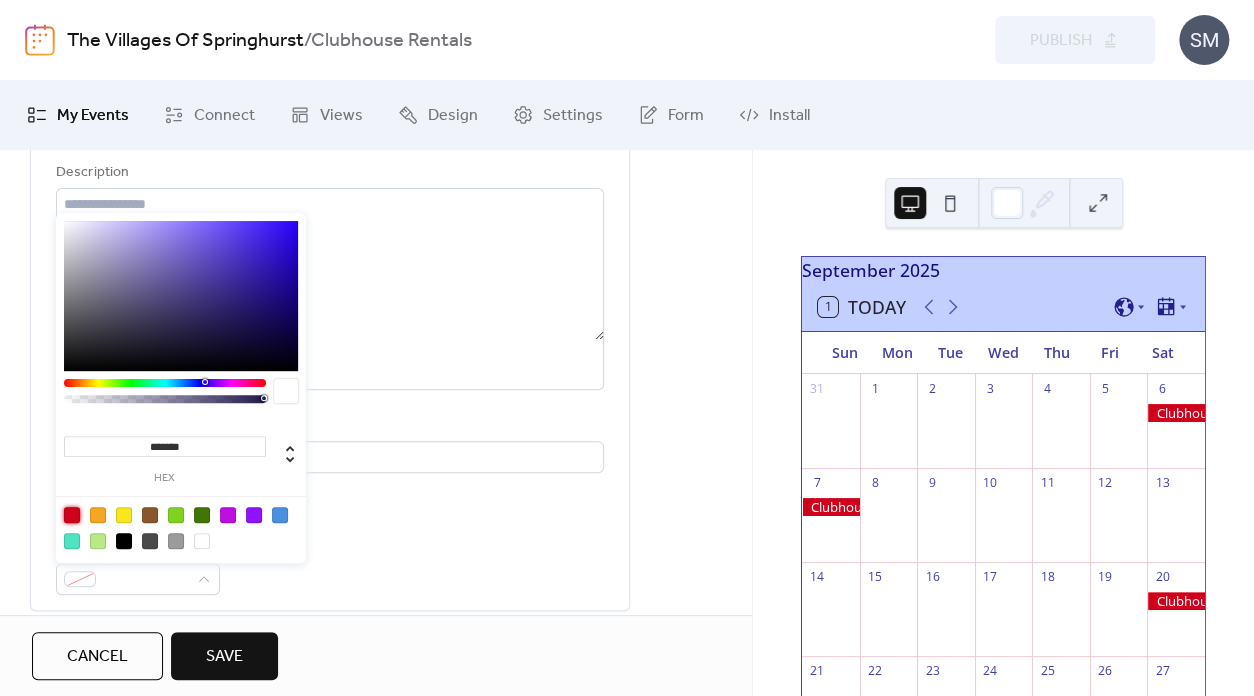 click at bounding box center [72, 515] 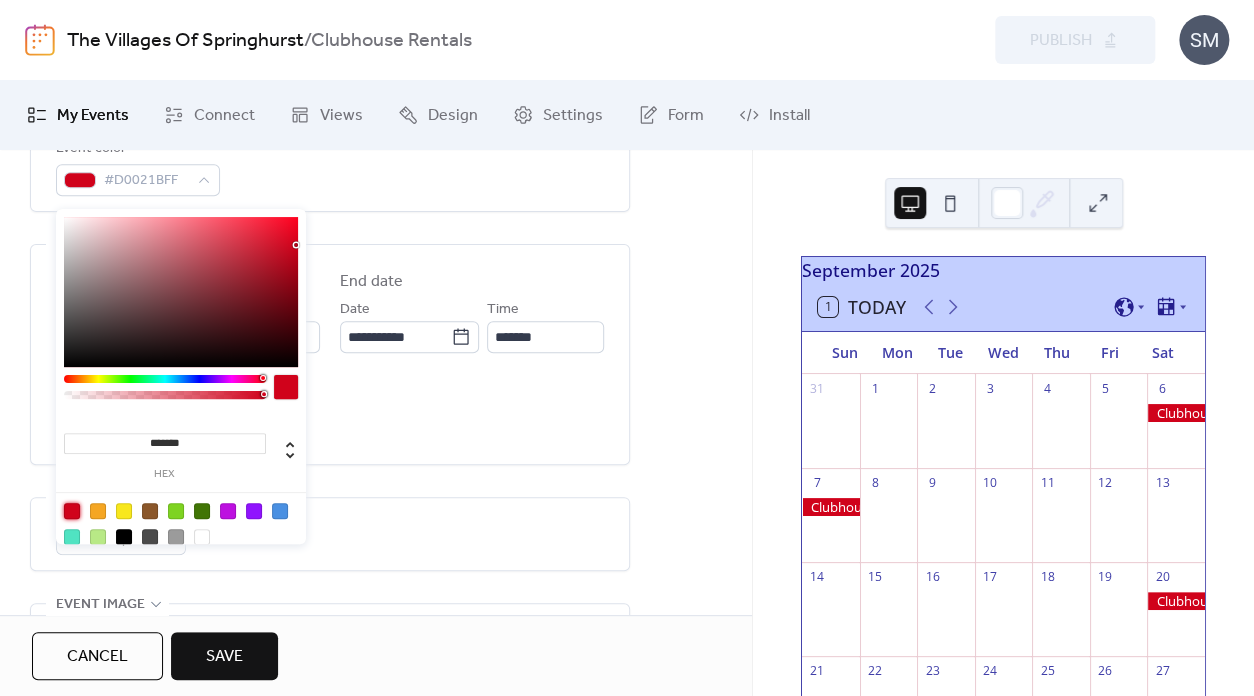 scroll, scrollTop: 600, scrollLeft: 0, axis: vertical 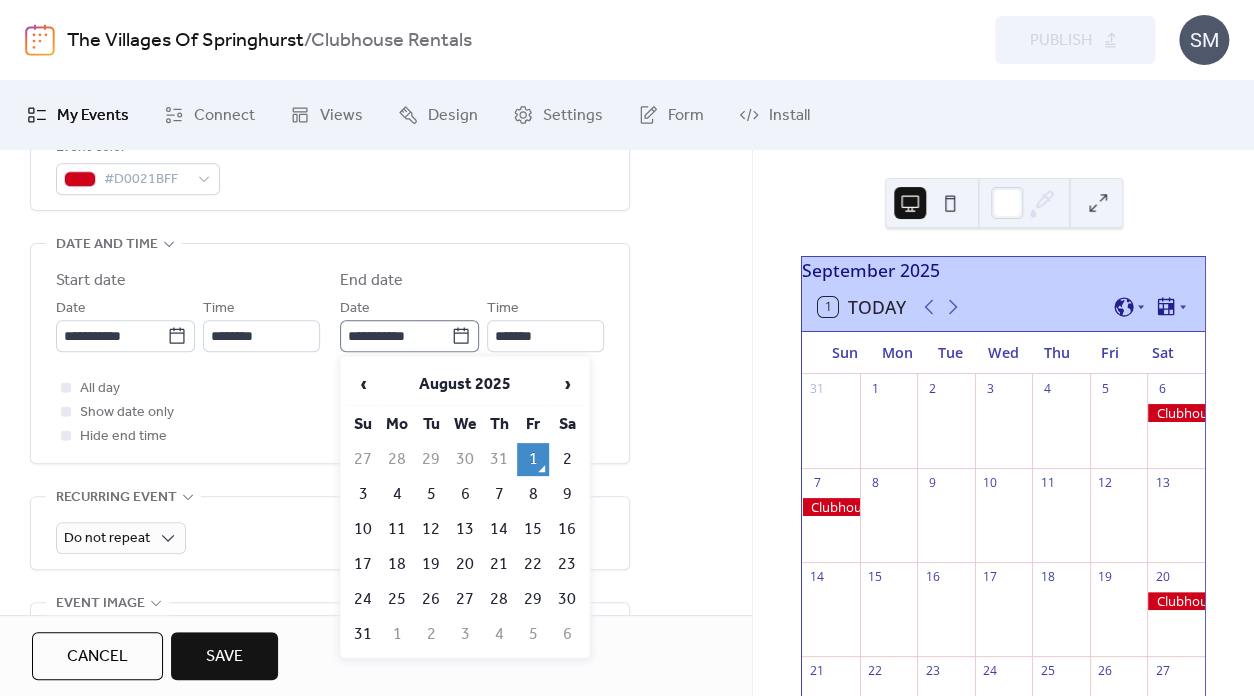 click 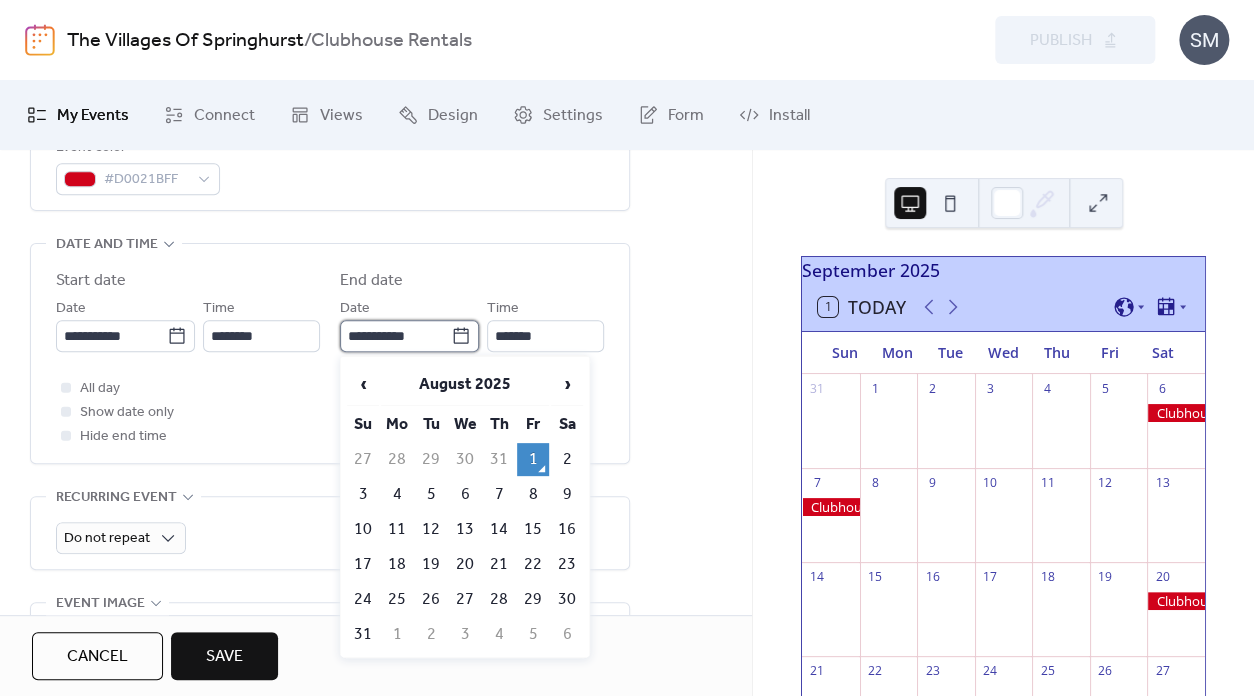 click on "**********" at bounding box center [395, 336] 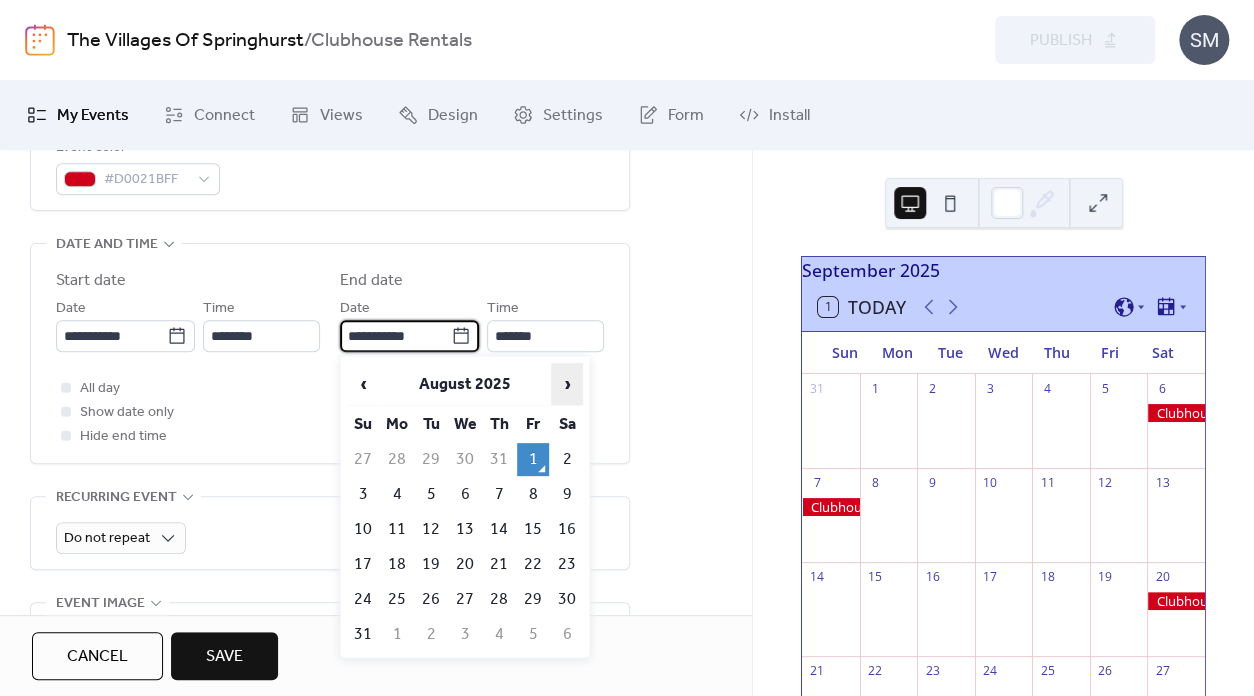 click on "›" at bounding box center (567, 384) 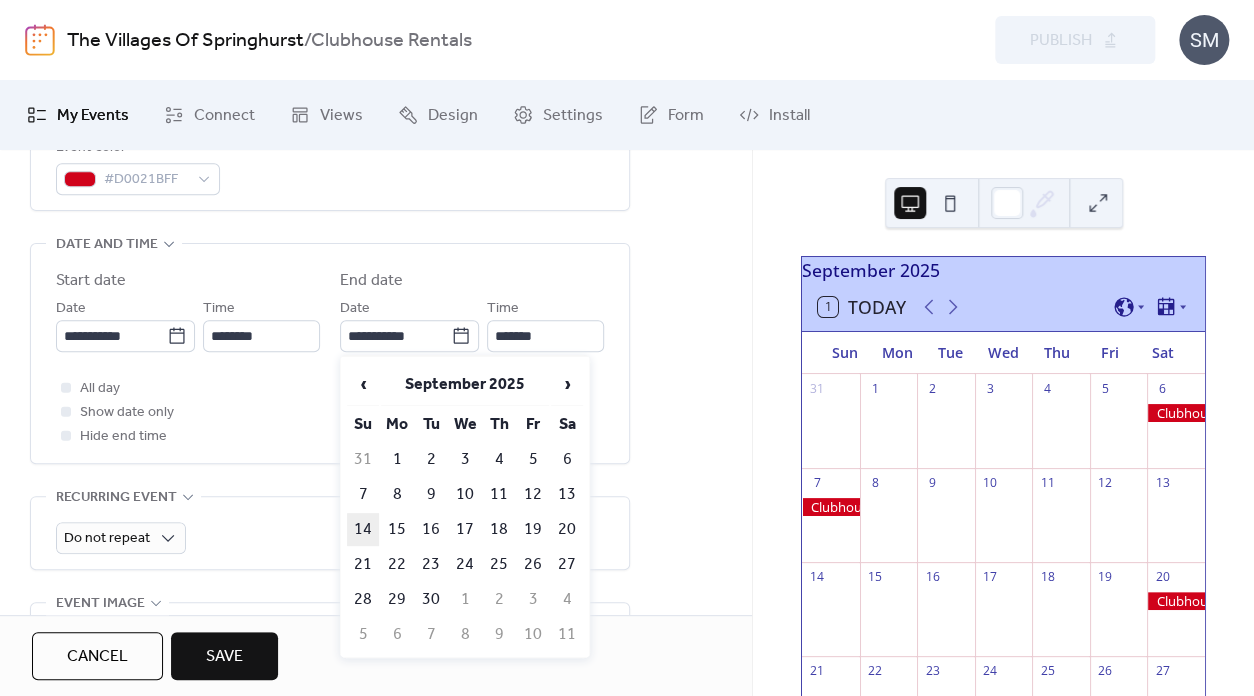 click on "14" at bounding box center (363, 529) 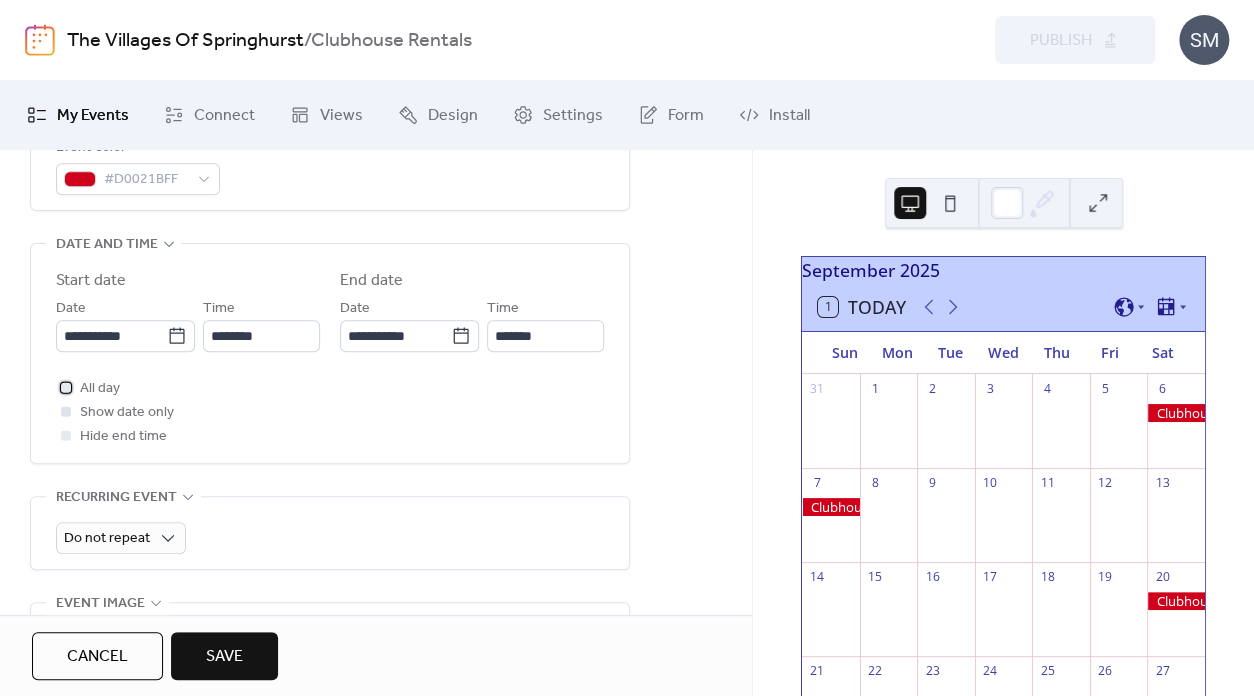 drag, startPoint x: 68, startPoint y: 388, endPoint x: 67, endPoint y: 399, distance: 11.045361 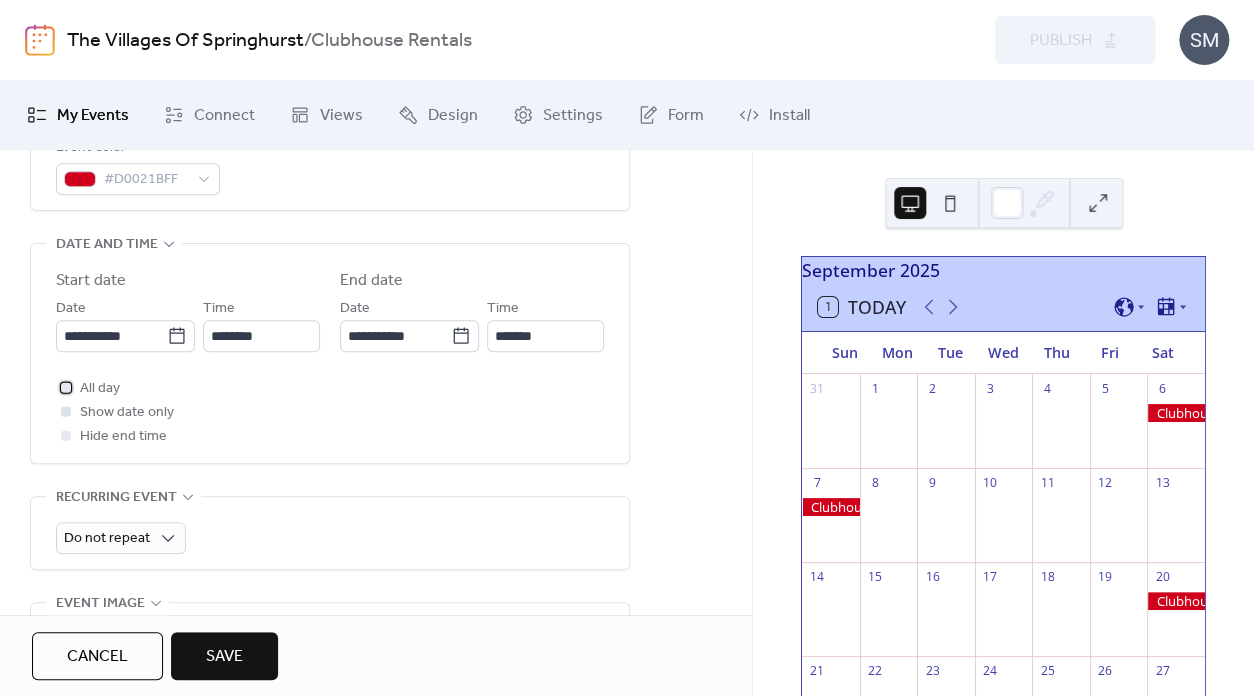 click at bounding box center (66, 387) 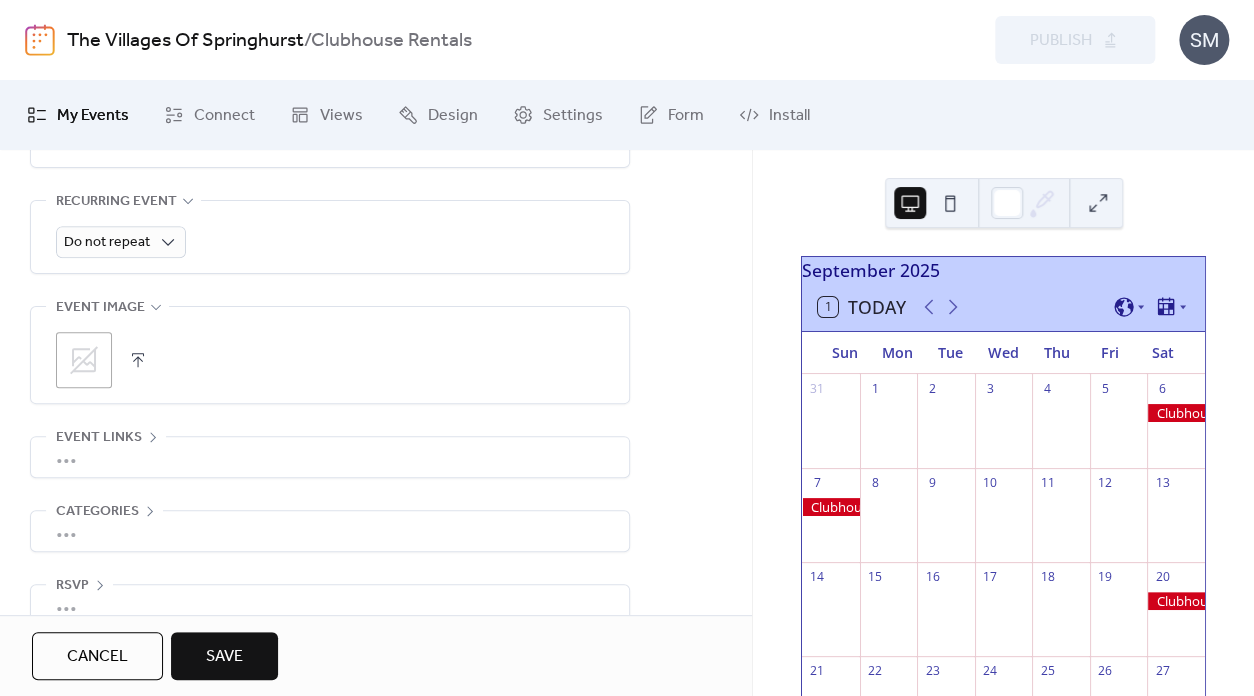 scroll, scrollTop: 900, scrollLeft: 0, axis: vertical 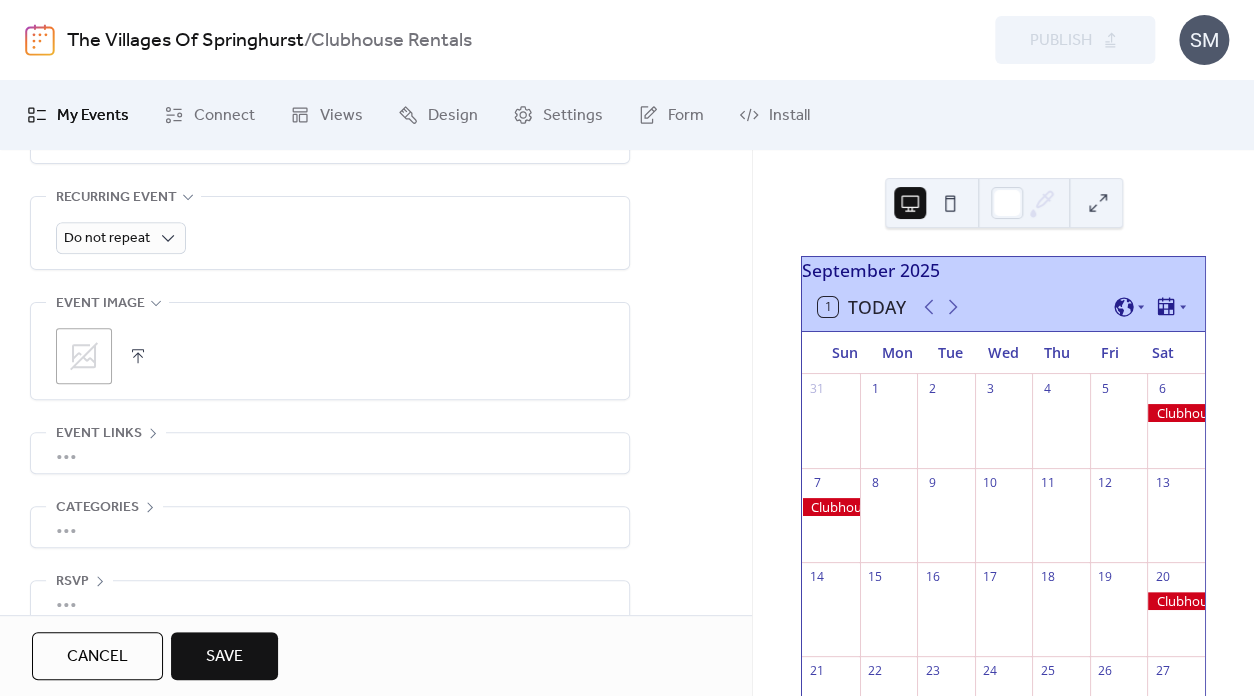 click on "Save" at bounding box center [224, 657] 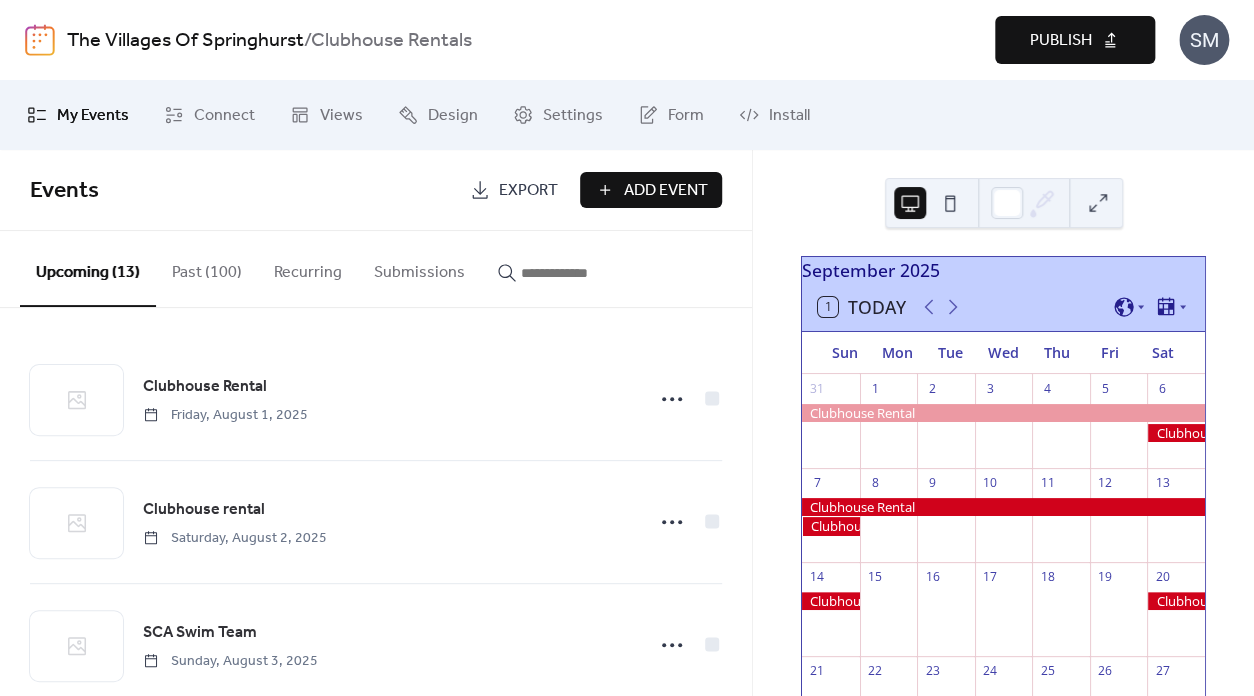 click at bounding box center [1003, 507] 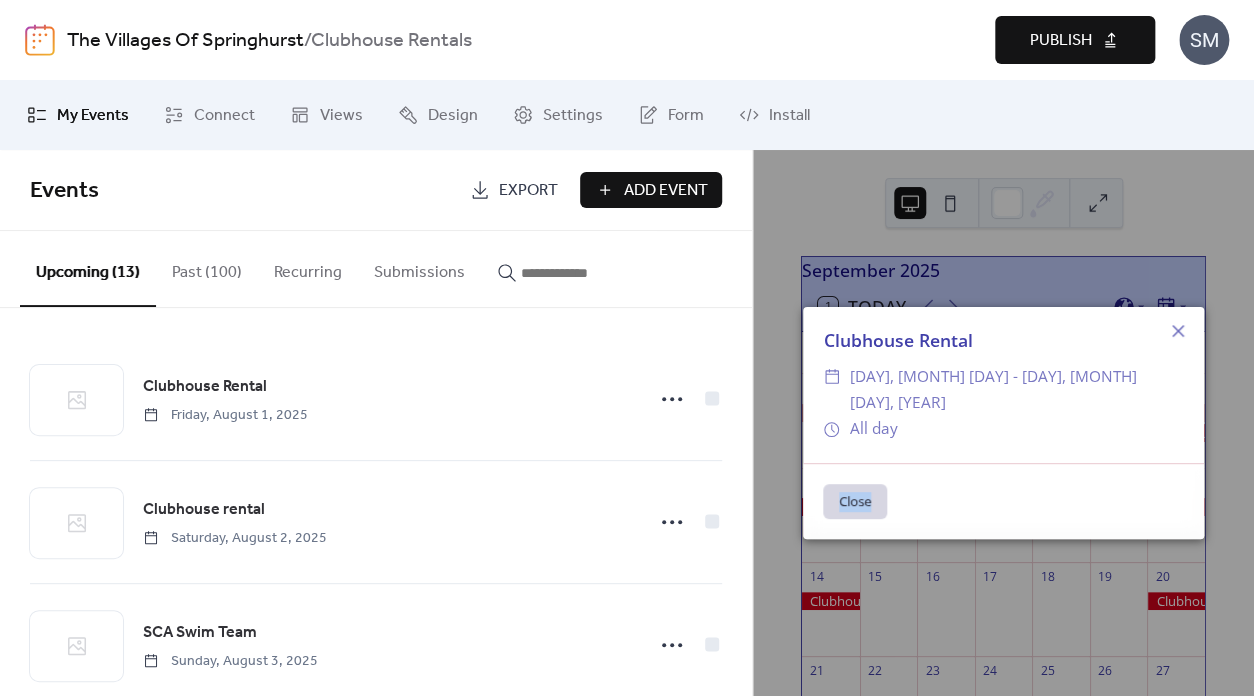 click on "Close" at bounding box center [1003, 501] 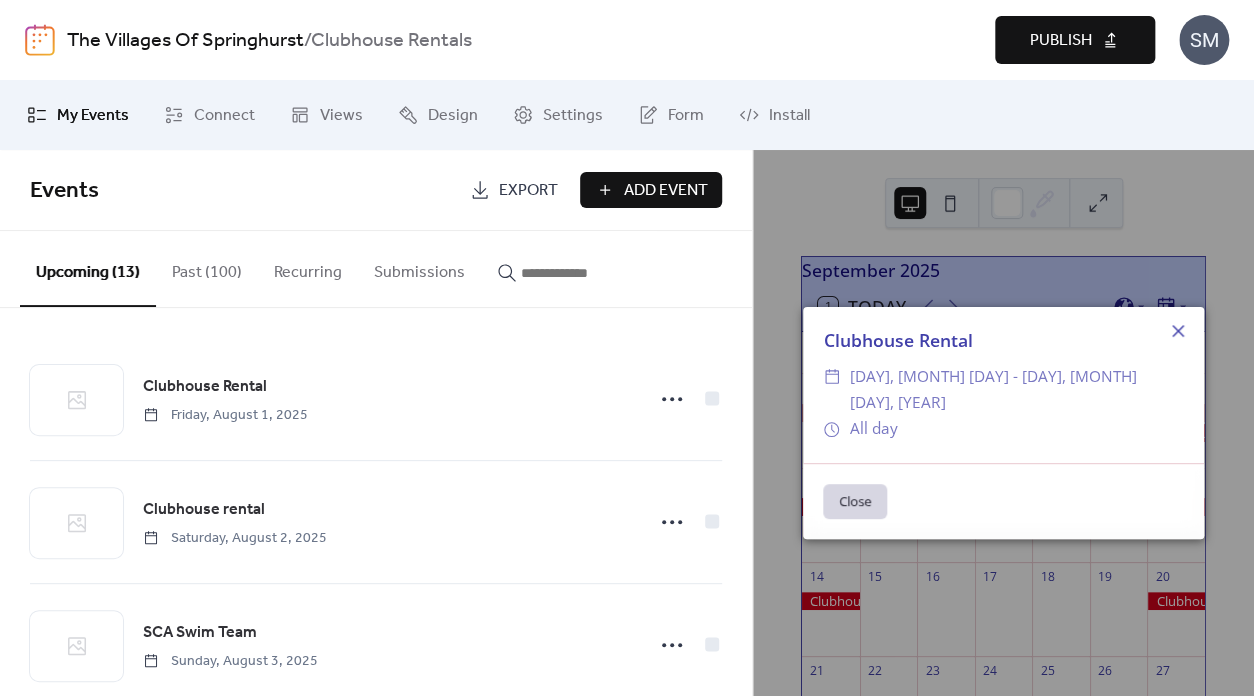 click 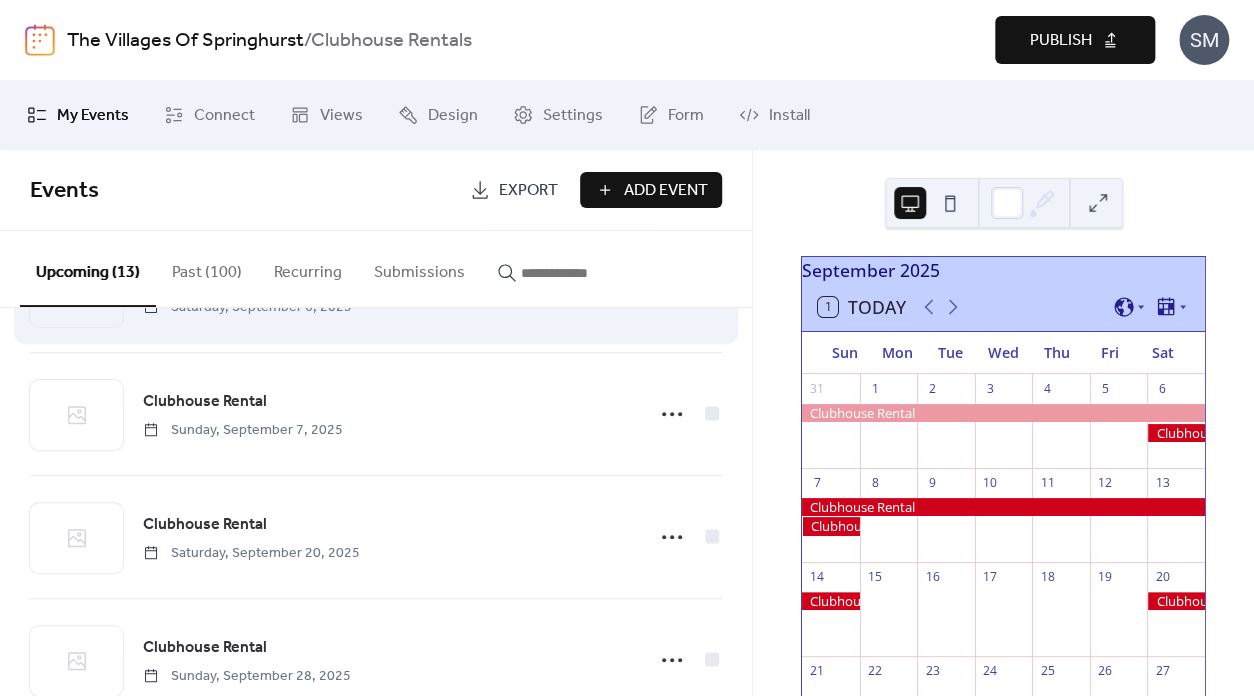 scroll, scrollTop: 967, scrollLeft: 0, axis: vertical 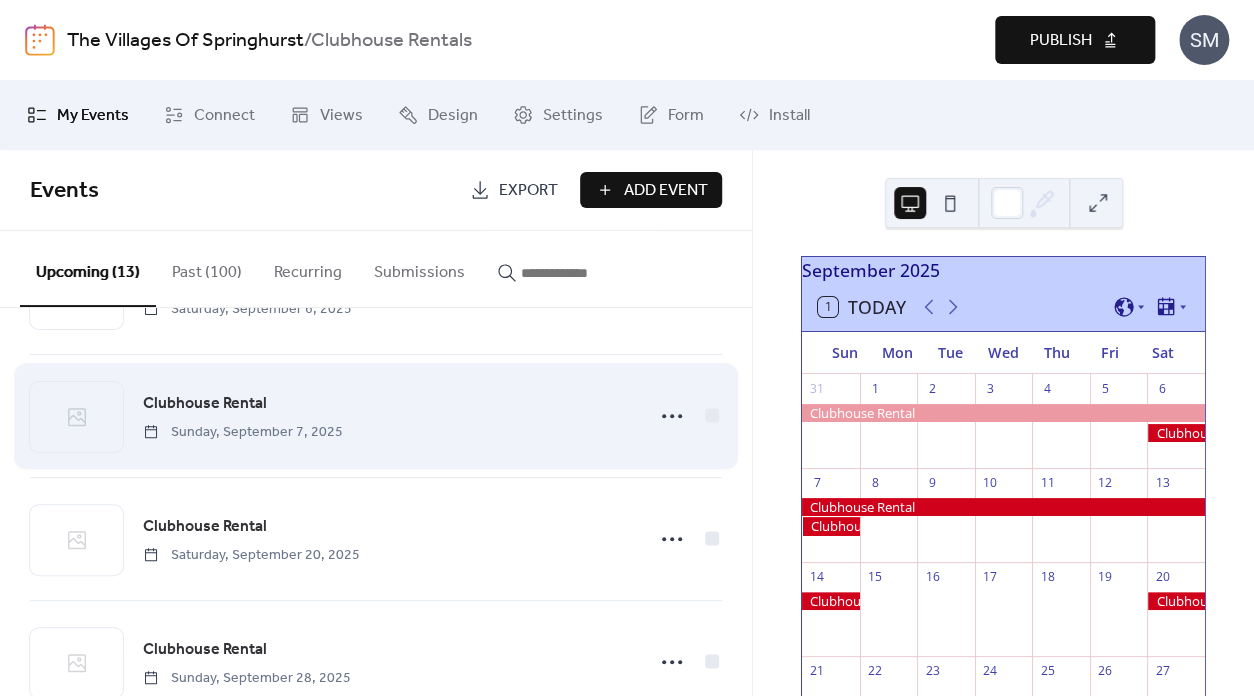 click on "Clubhouse Rental [DAY], [MONTH] [DAY], [YEAR]" at bounding box center [387, 416] 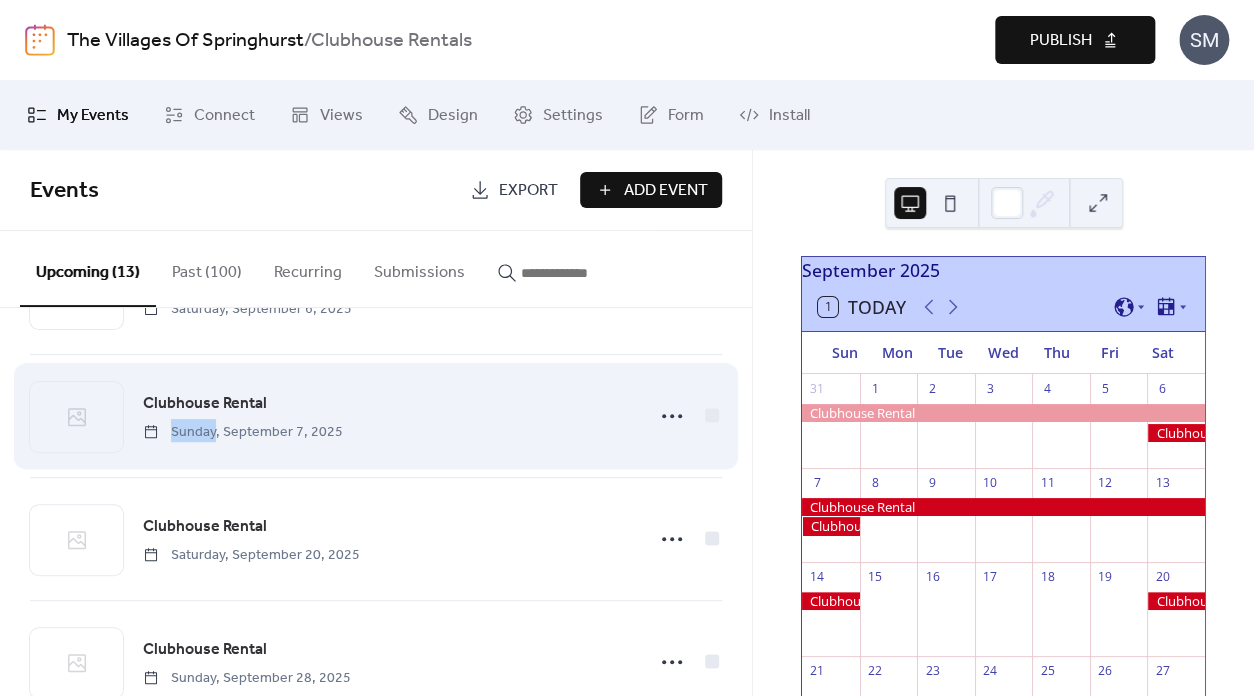 click on "Clubhouse Rental [DAY], [MONTH] [DAY], [YEAR]" at bounding box center [387, 416] 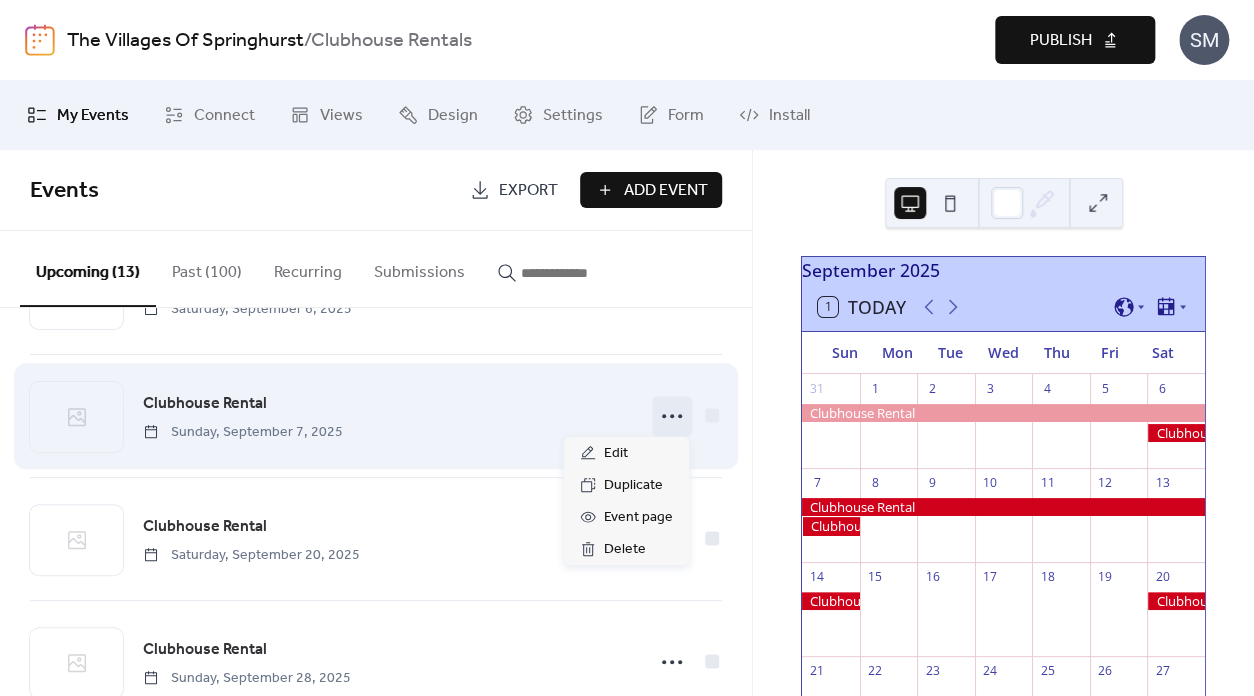 click 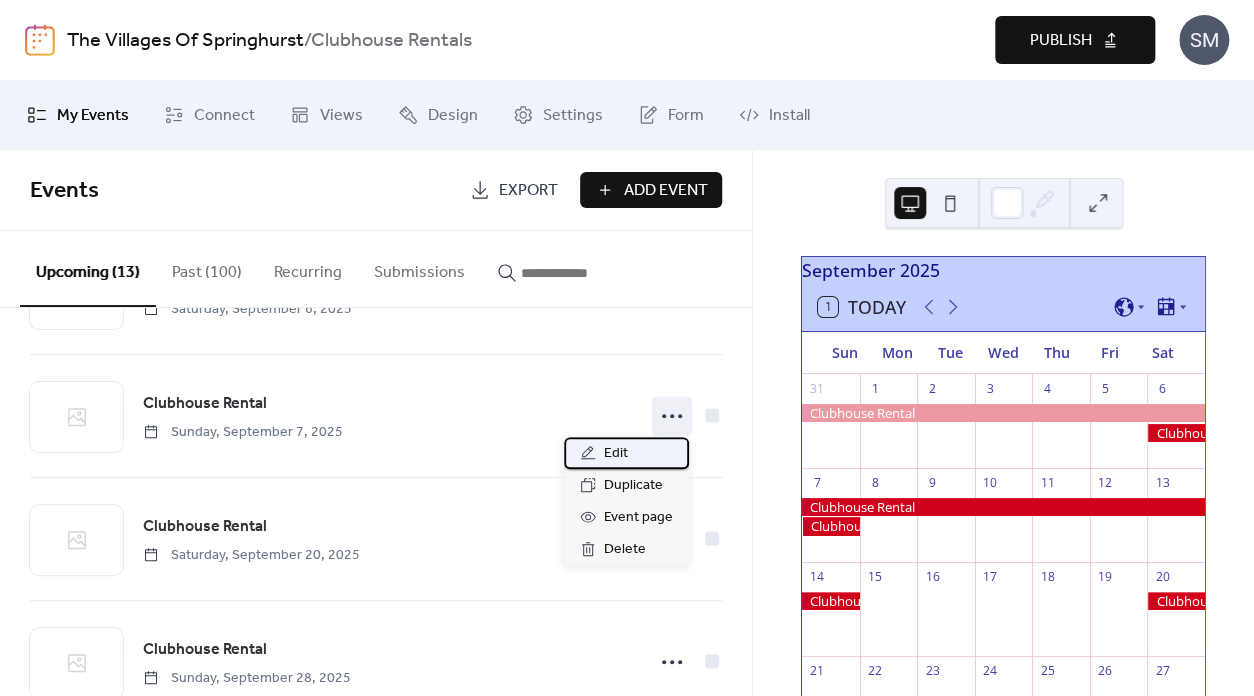 click on "Edit" at bounding box center [616, 454] 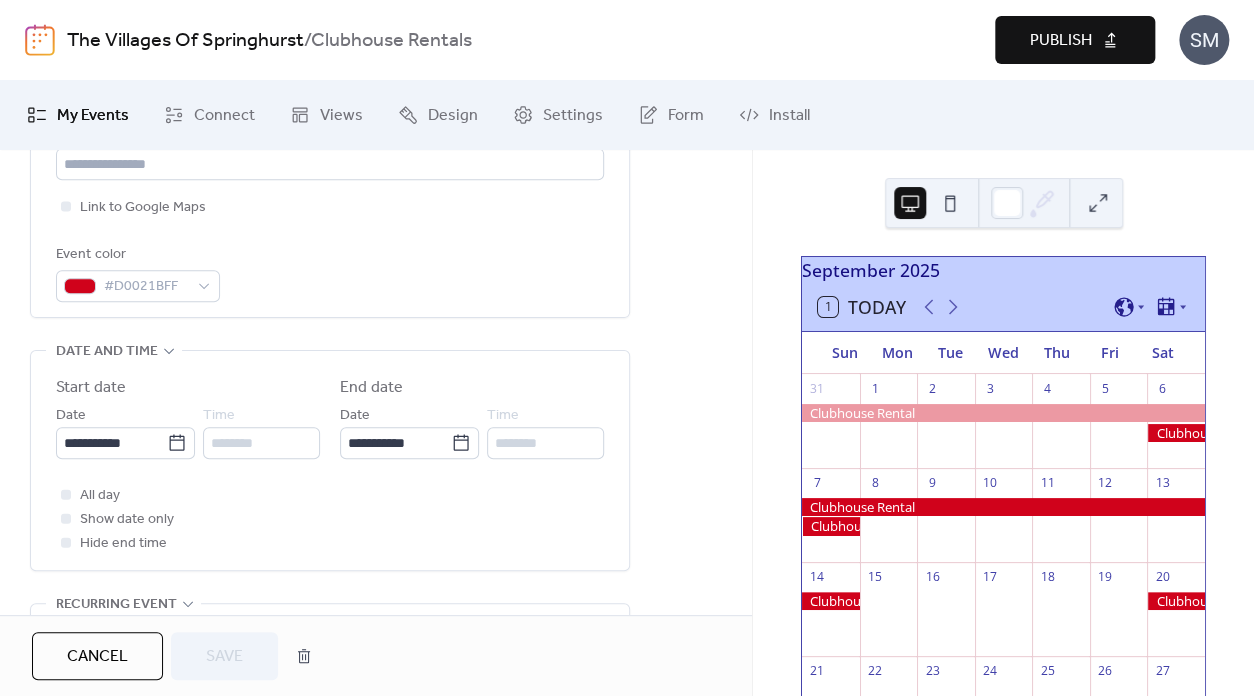 scroll, scrollTop: 228, scrollLeft: 0, axis: vertical 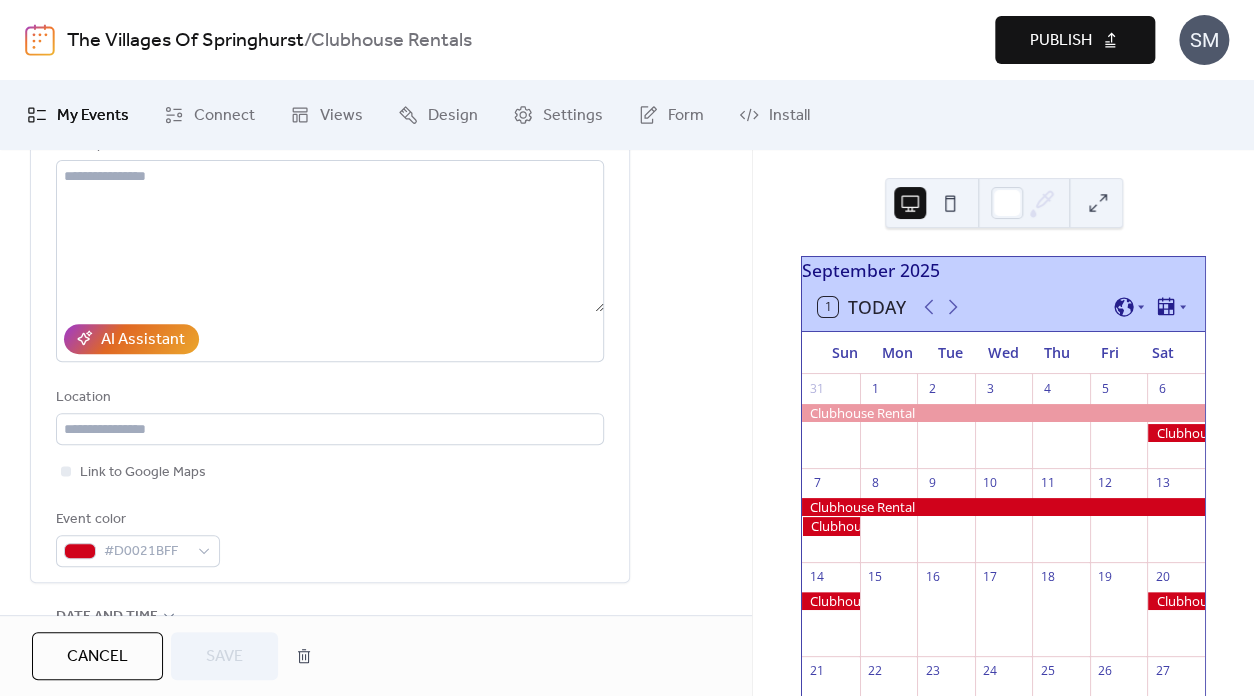 click on "My Events" at bounding box center (93, 116) 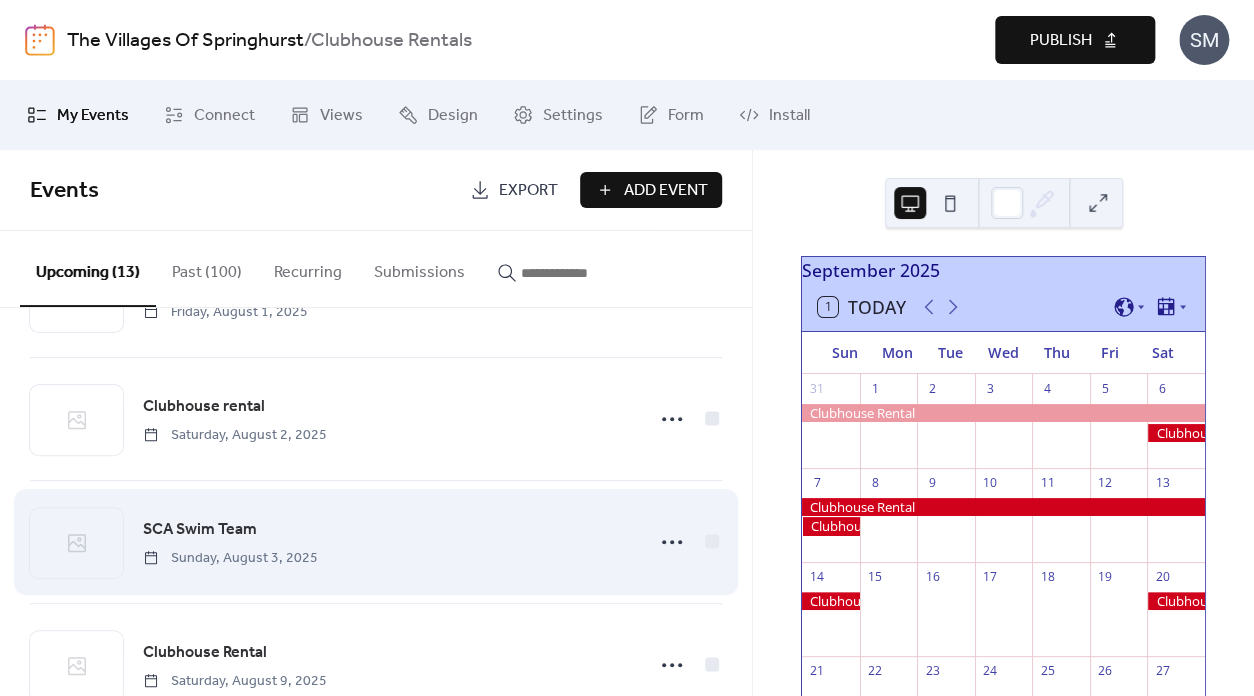 scroll, scrollTop: 0, scrollLeft: 0, axis: both 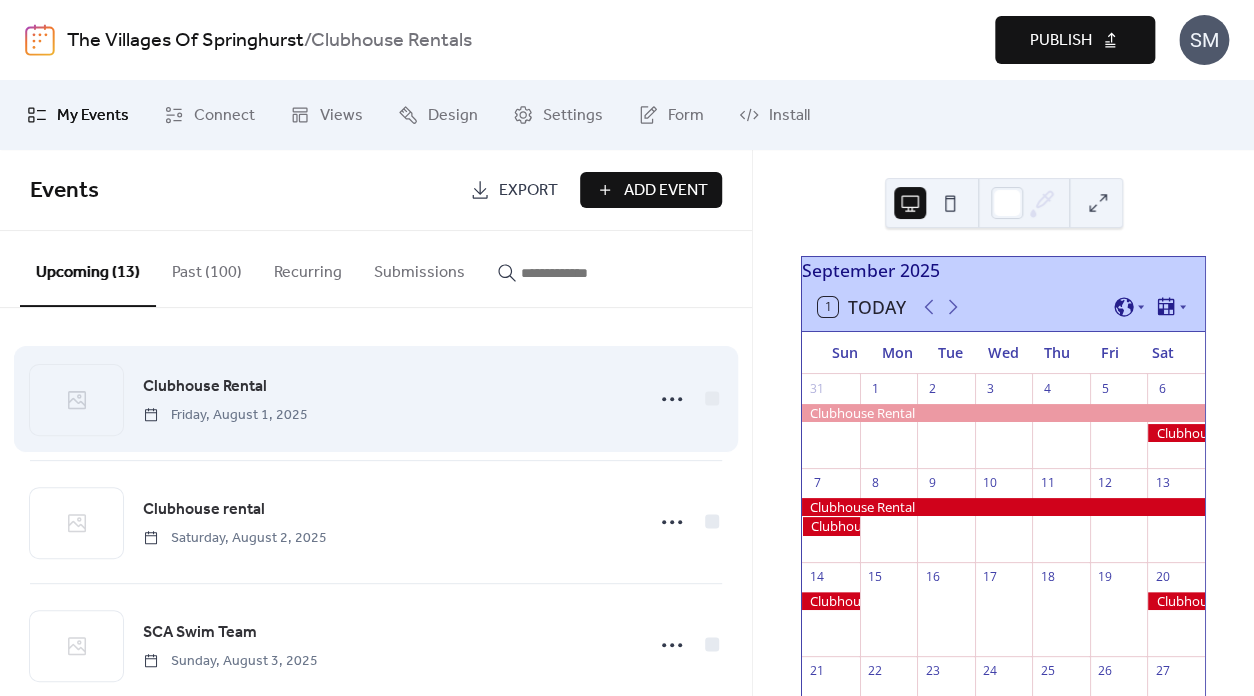 click on "Clubhouse Rental [DAY], [MONTH] [DAY], [YEAR]" at bounding box center [387, 399] 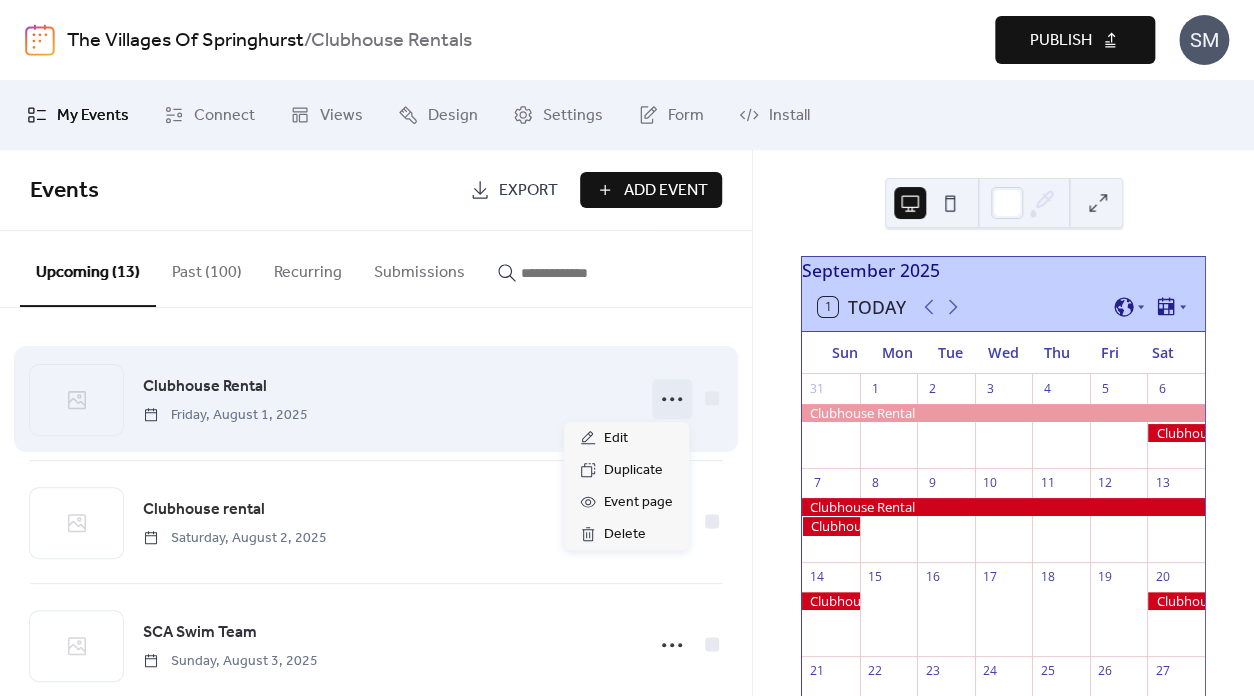 click 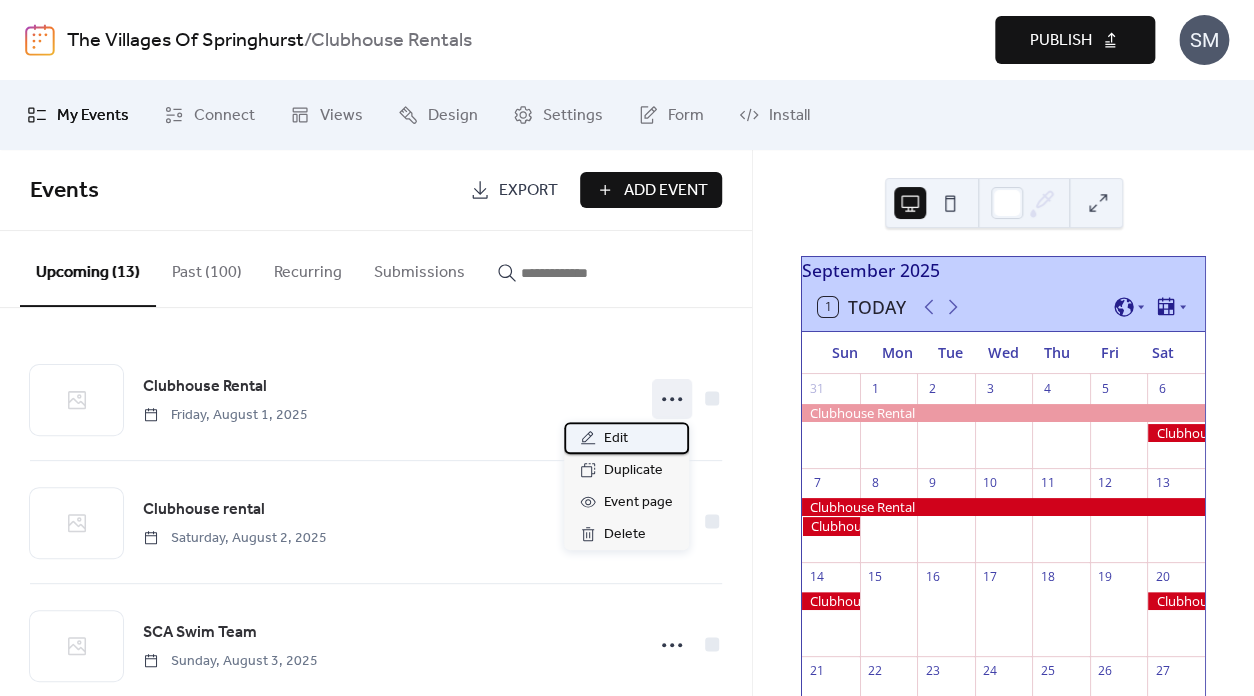 click on "Edit" at bounding box center (616, 439) 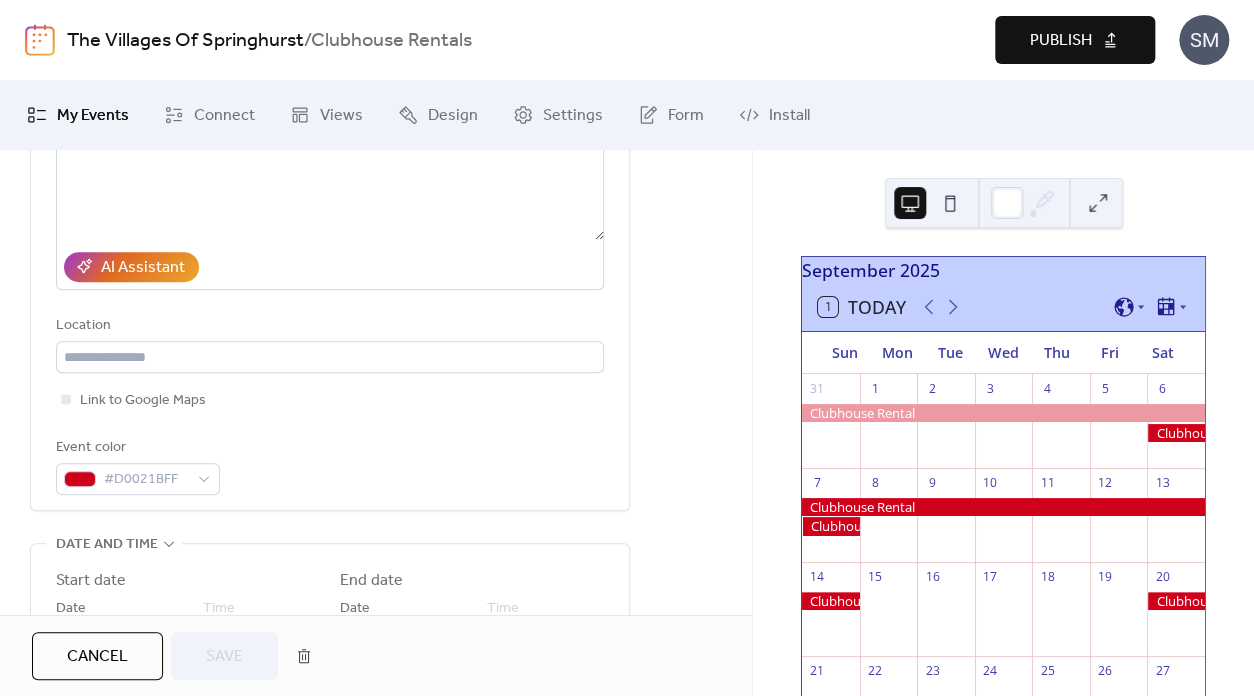 scroll, scrollTop: 600, scrollLeft: 0, axis: vertical 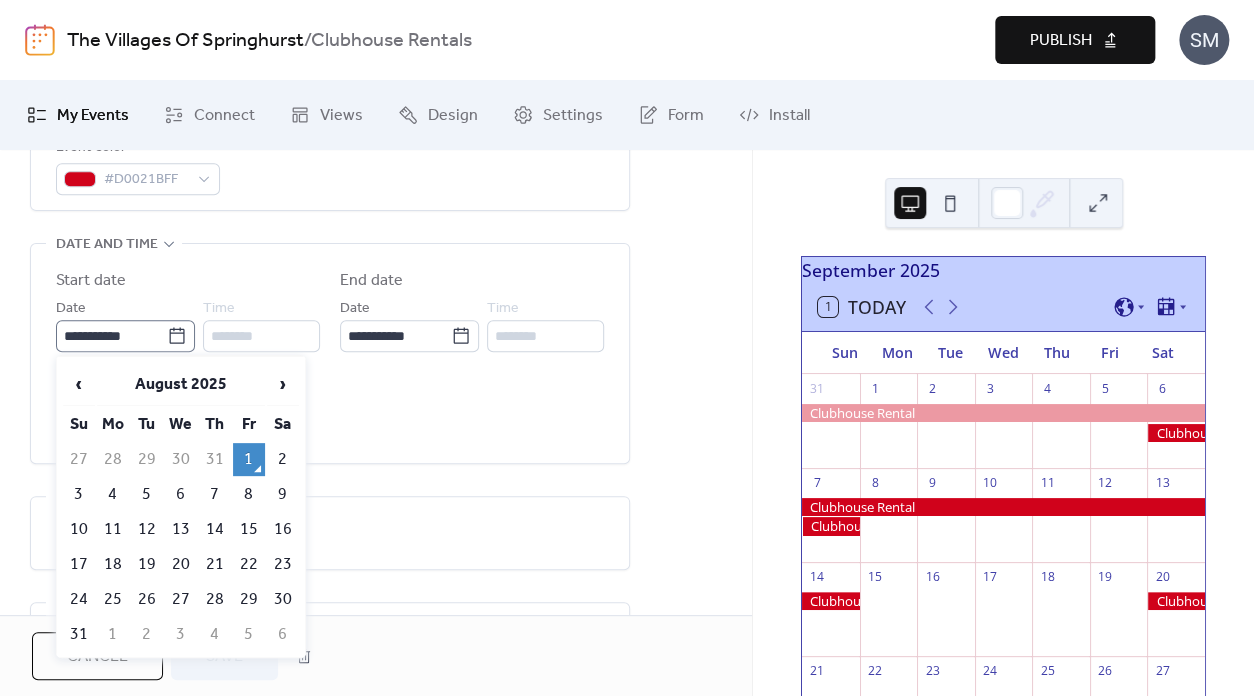 click on "**********" at bounding box center [125, 336] 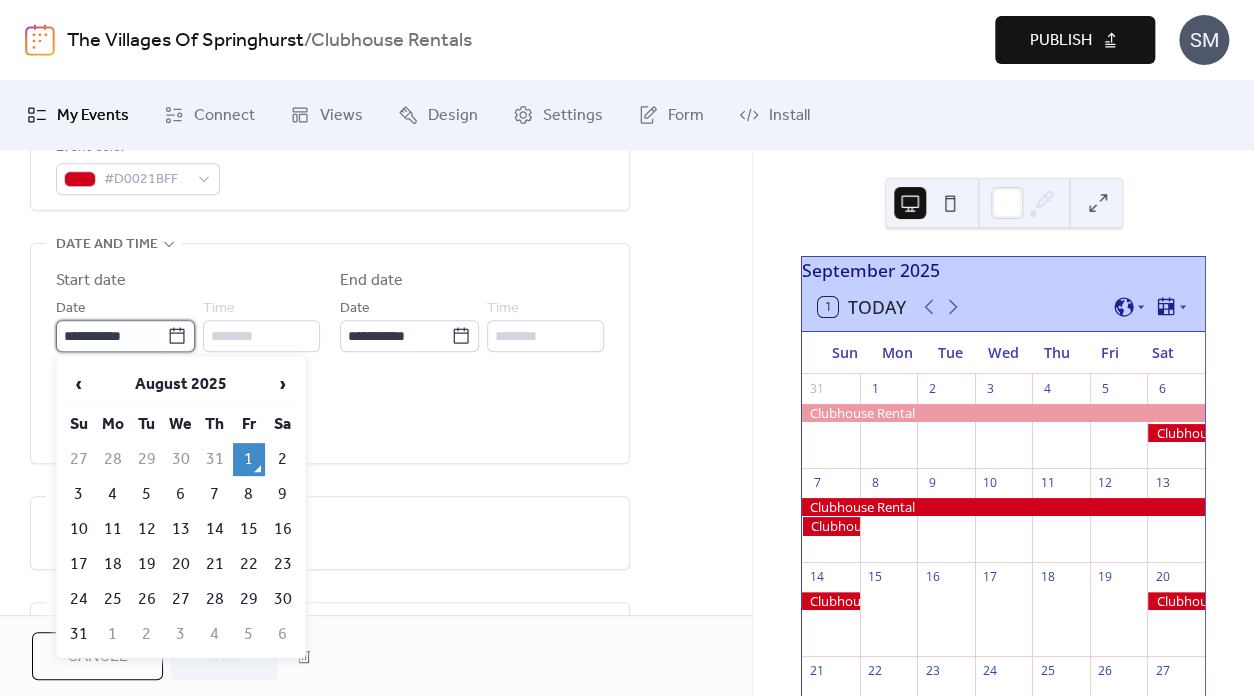 click on "**********" at bounding box center (111, 336) 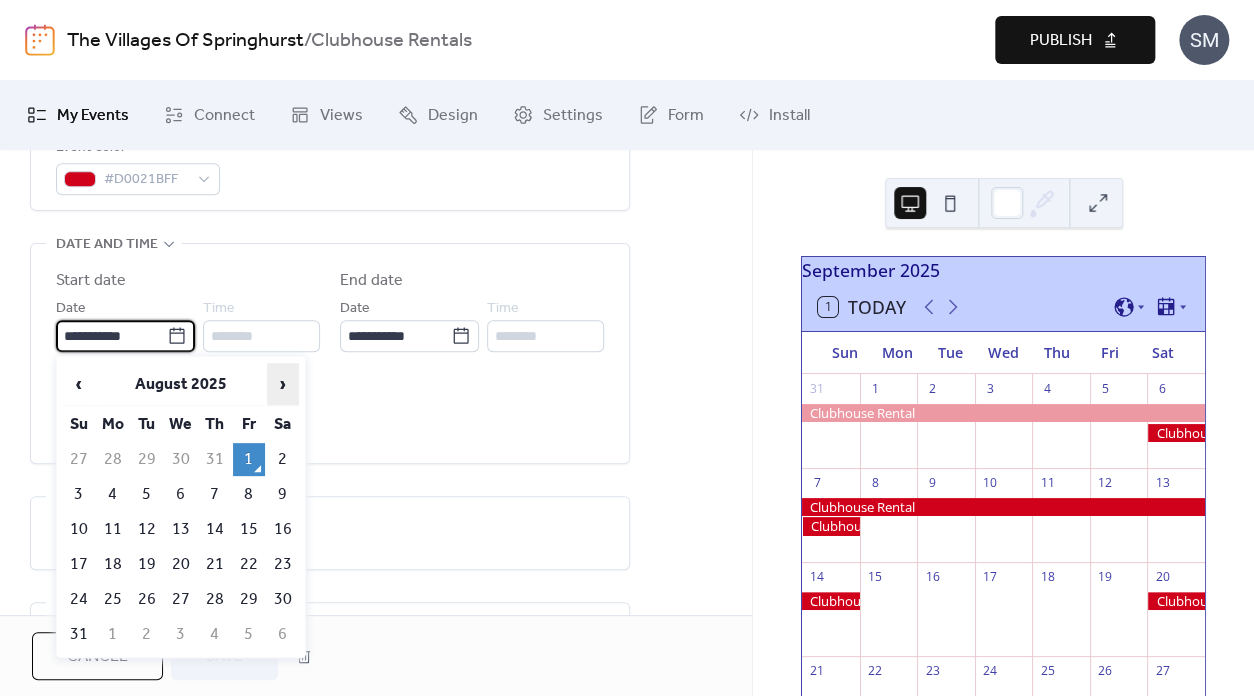 click on "›" at bounding box center [283, 384] 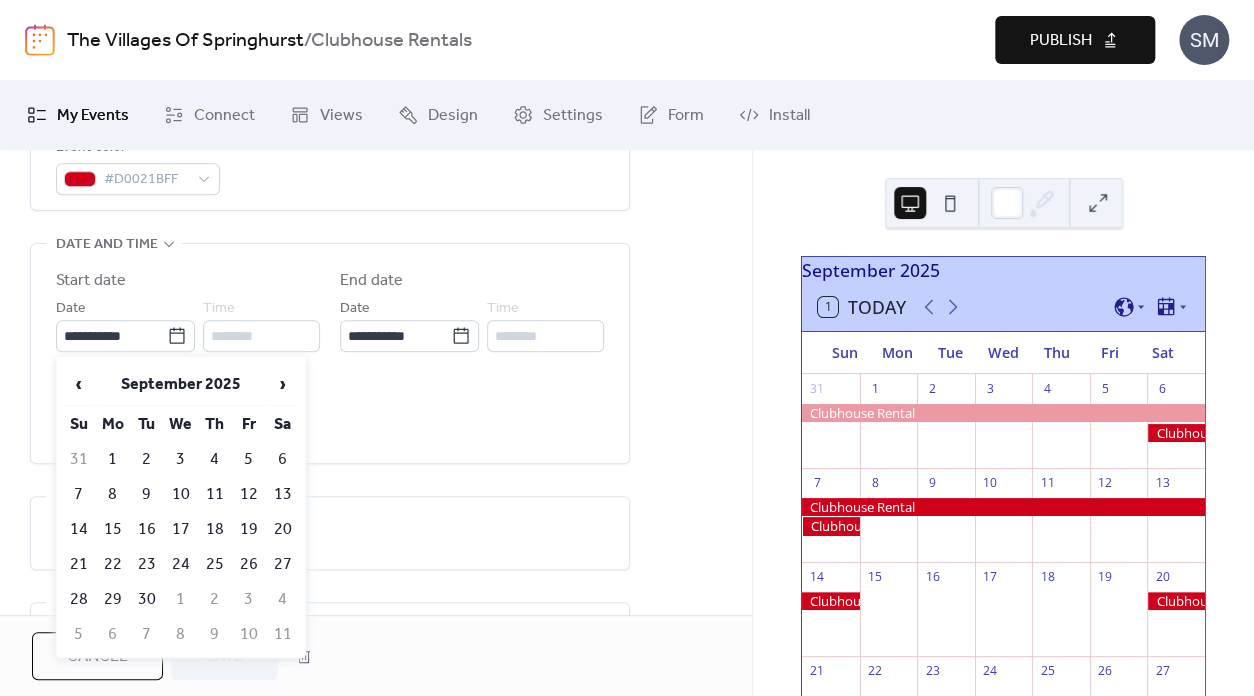 drag, startPoint x: 79, startPoint y: 523, endPoint x: 110, endPoint y: 527, distance: 31.257 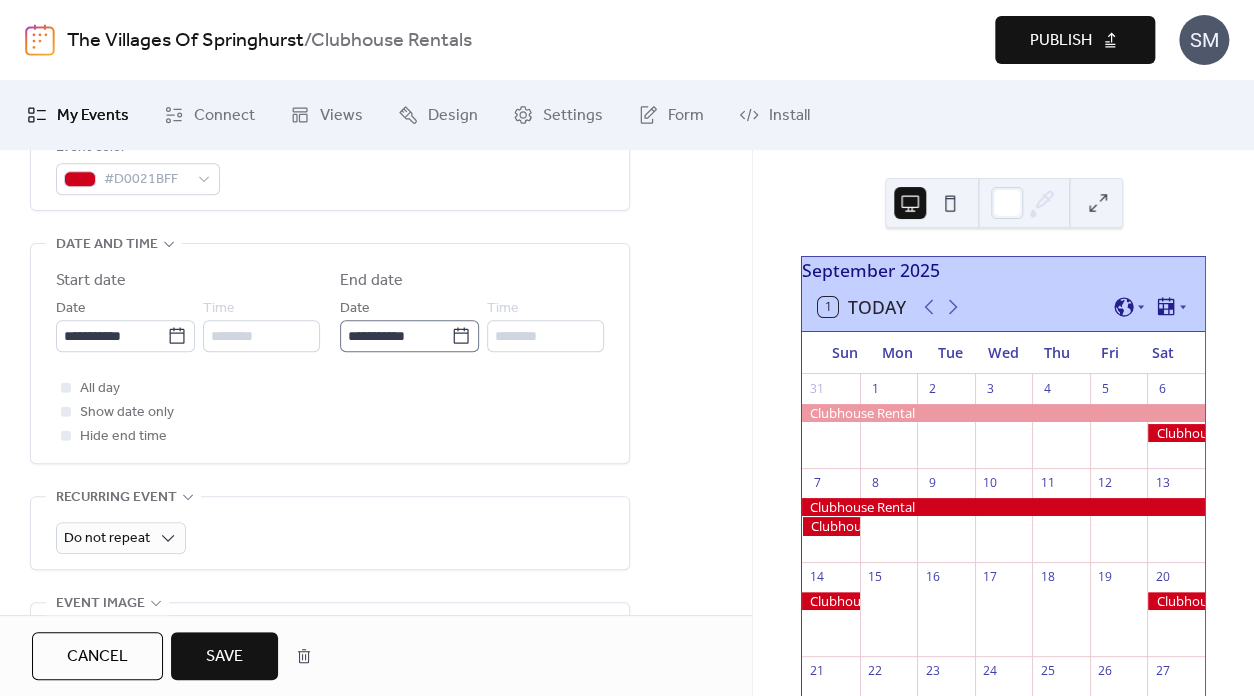 click 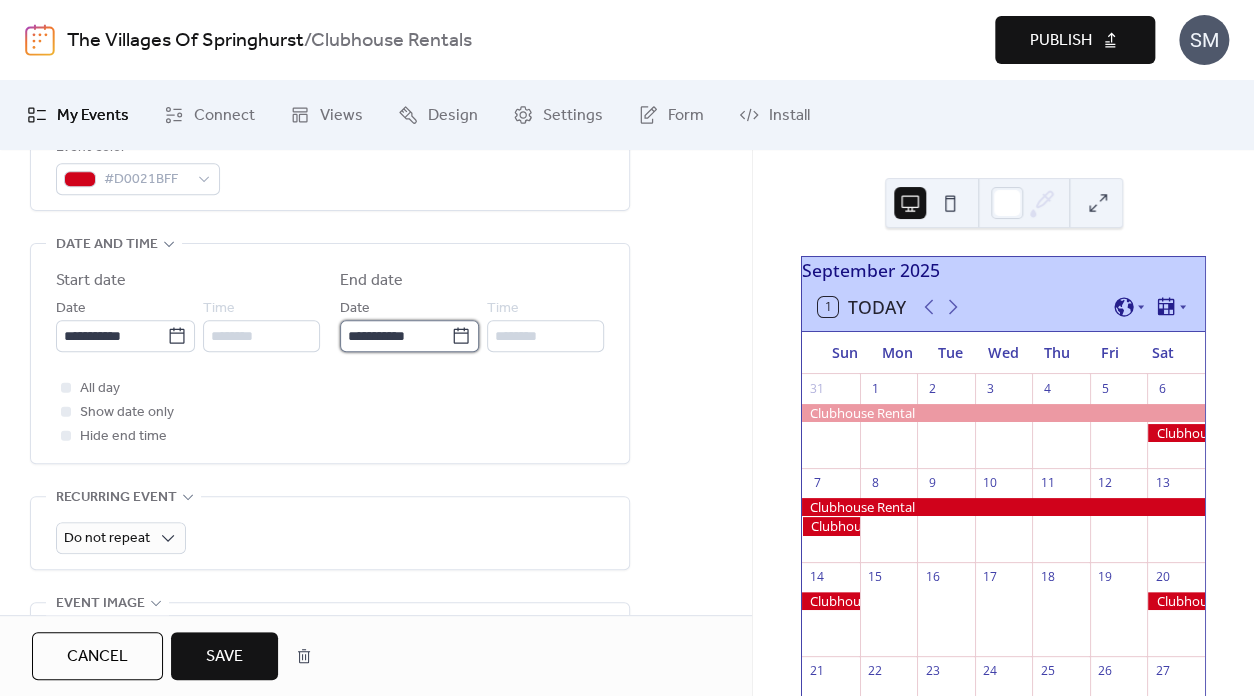 click on "**********" at bounding box center [395, 336] 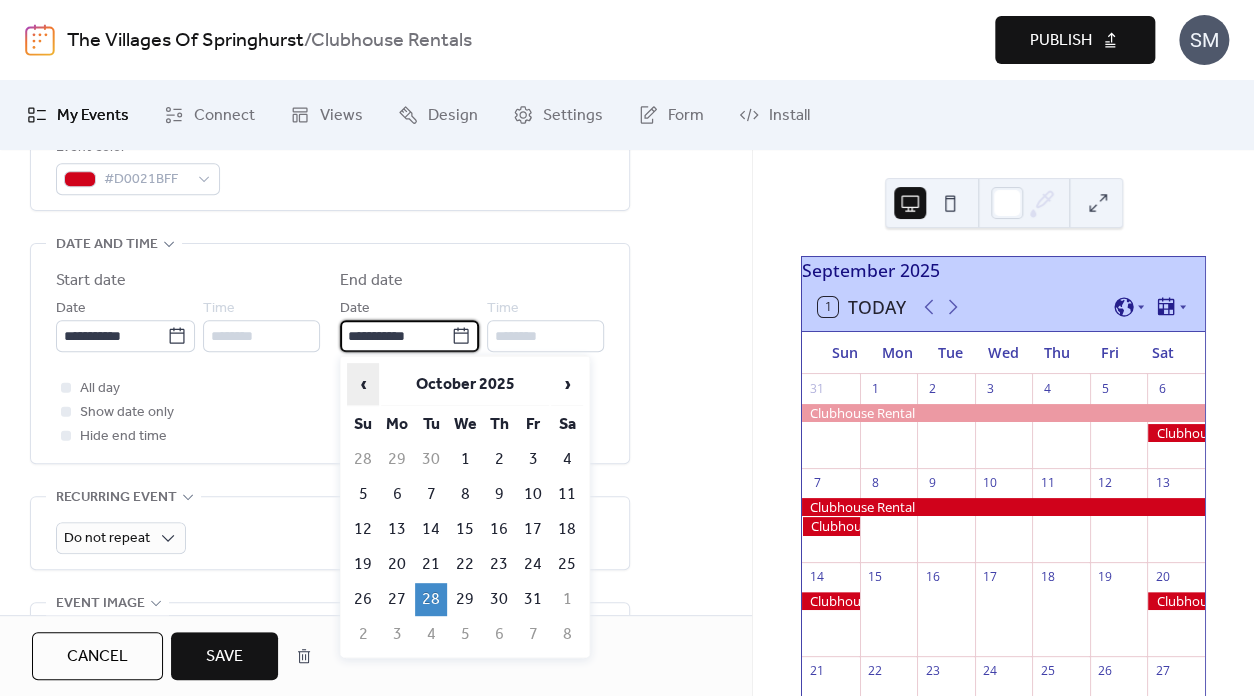 click on "‹" at bounding box center [363, 384] 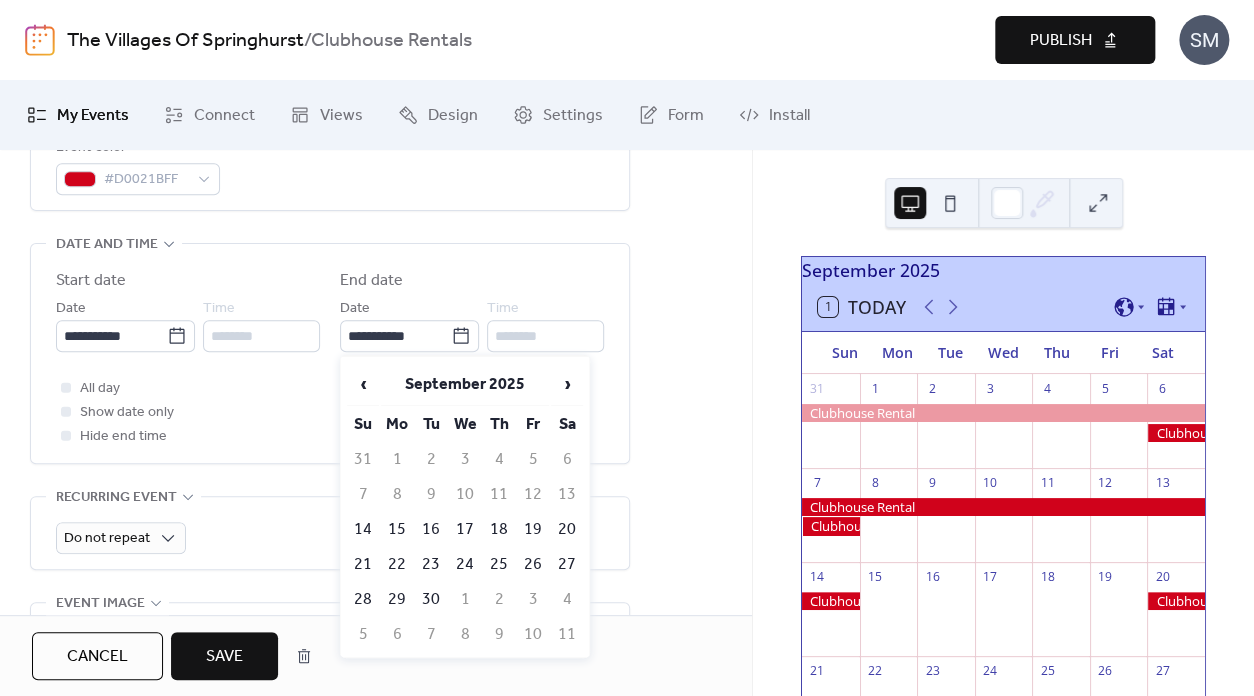 click on "14" at bounding box center [363, 529] 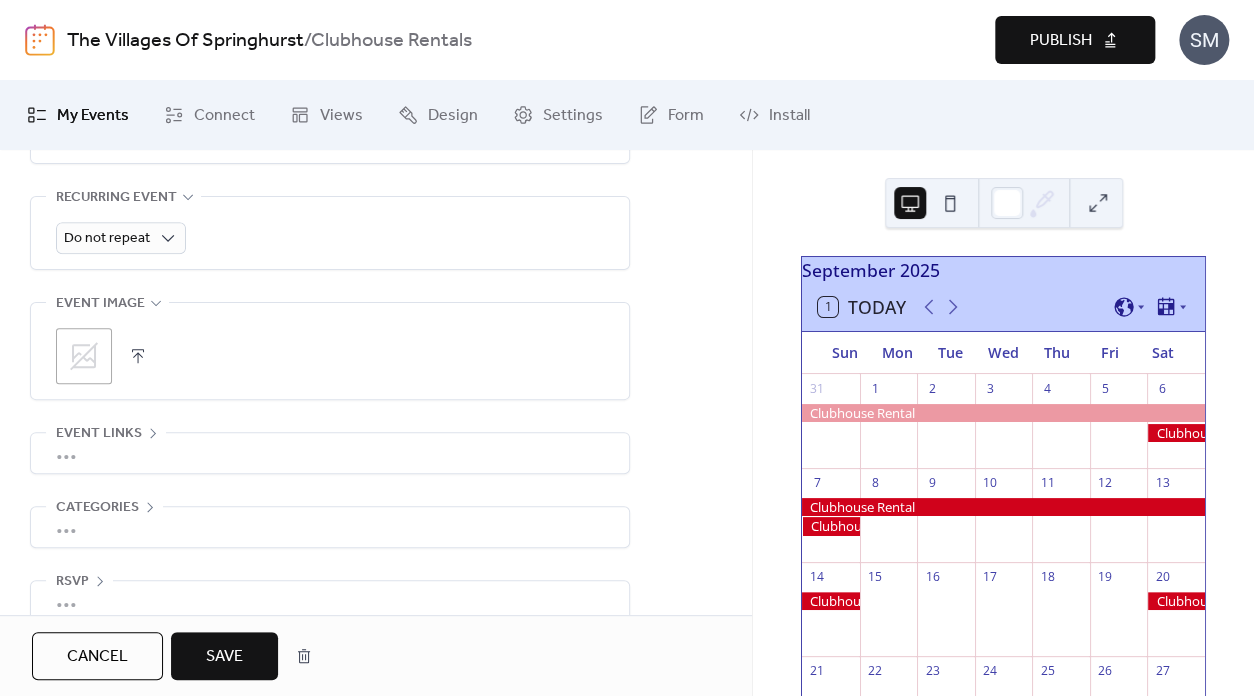 scroll, scrollTop: 927, scrollLeft: 0, axis: vertical 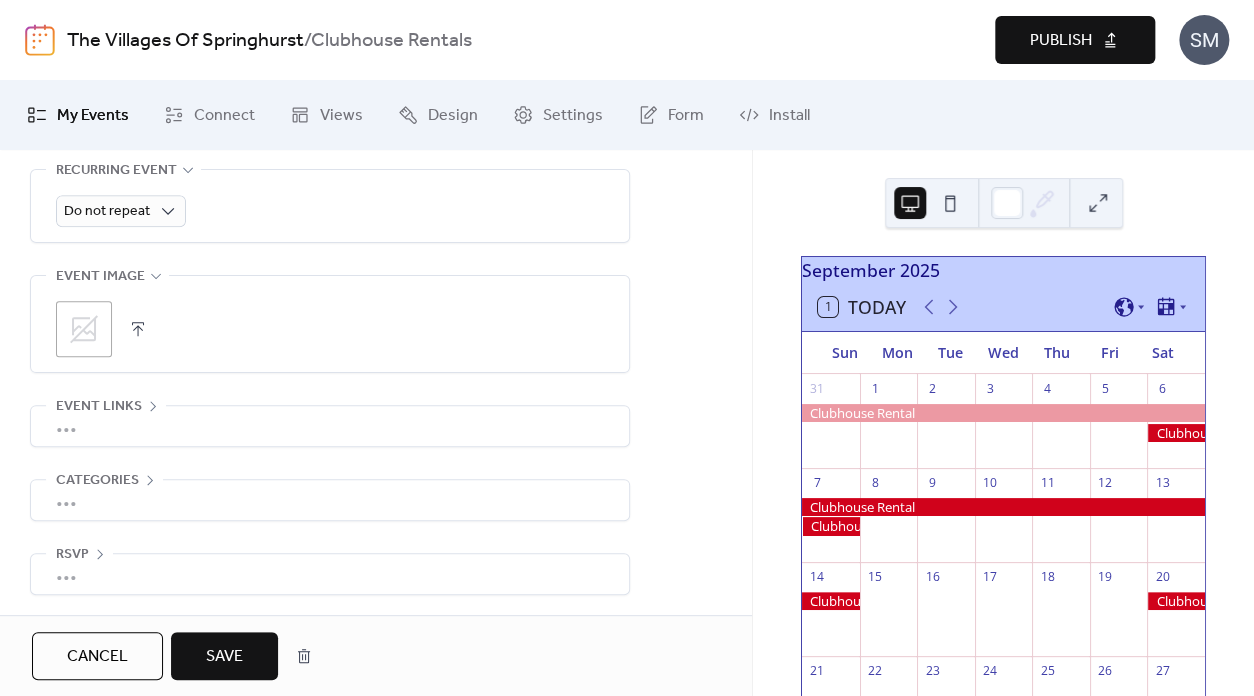 click on "Save" at bounding box center [224, 657] 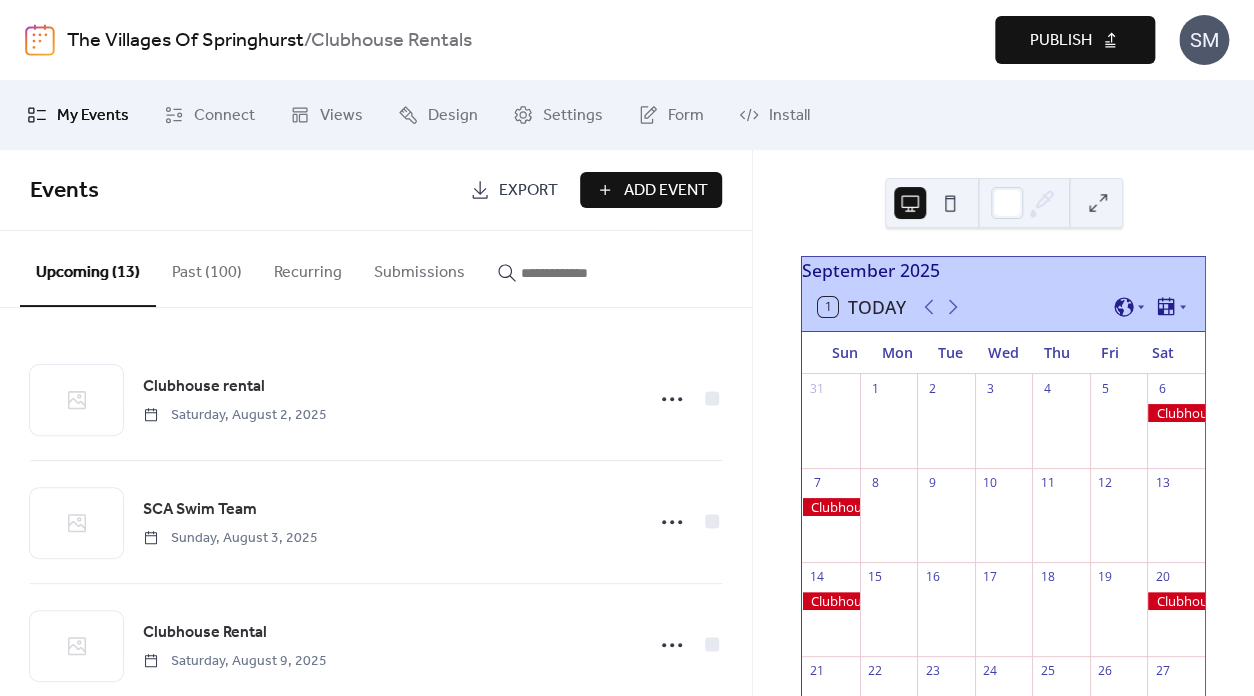 click on "Add Event" at bounding box center [665, 191] 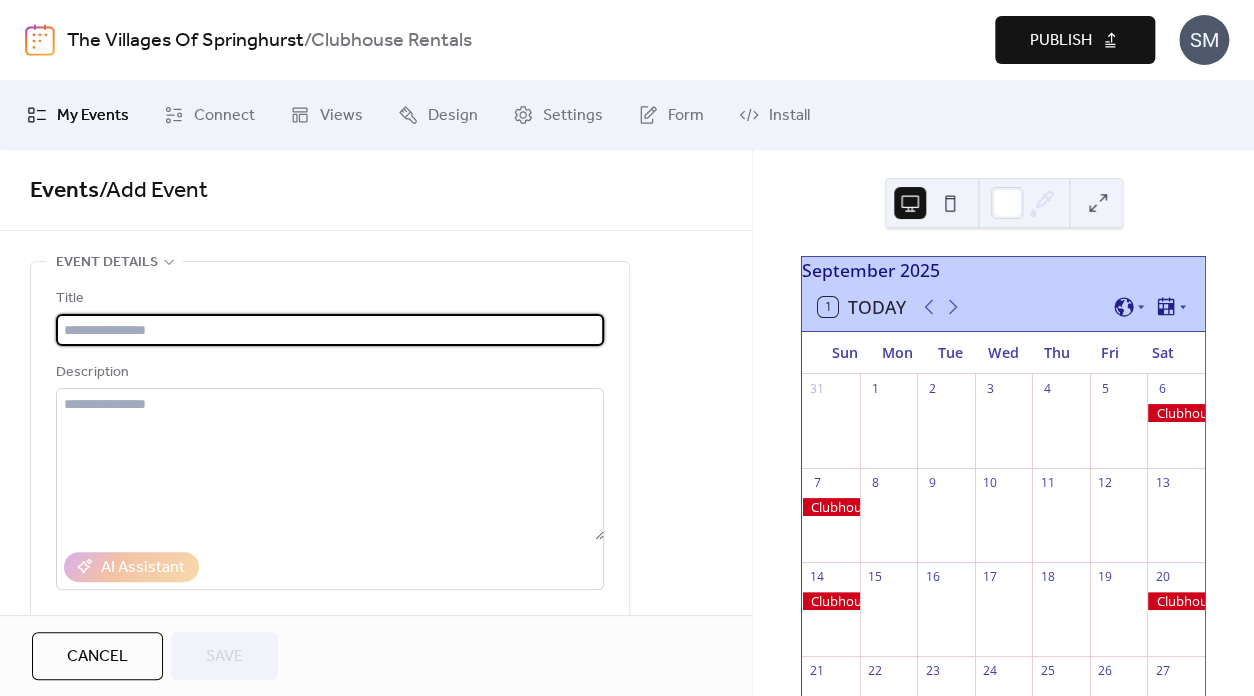 click on "Publish" at bounding box center (1061, 41) 